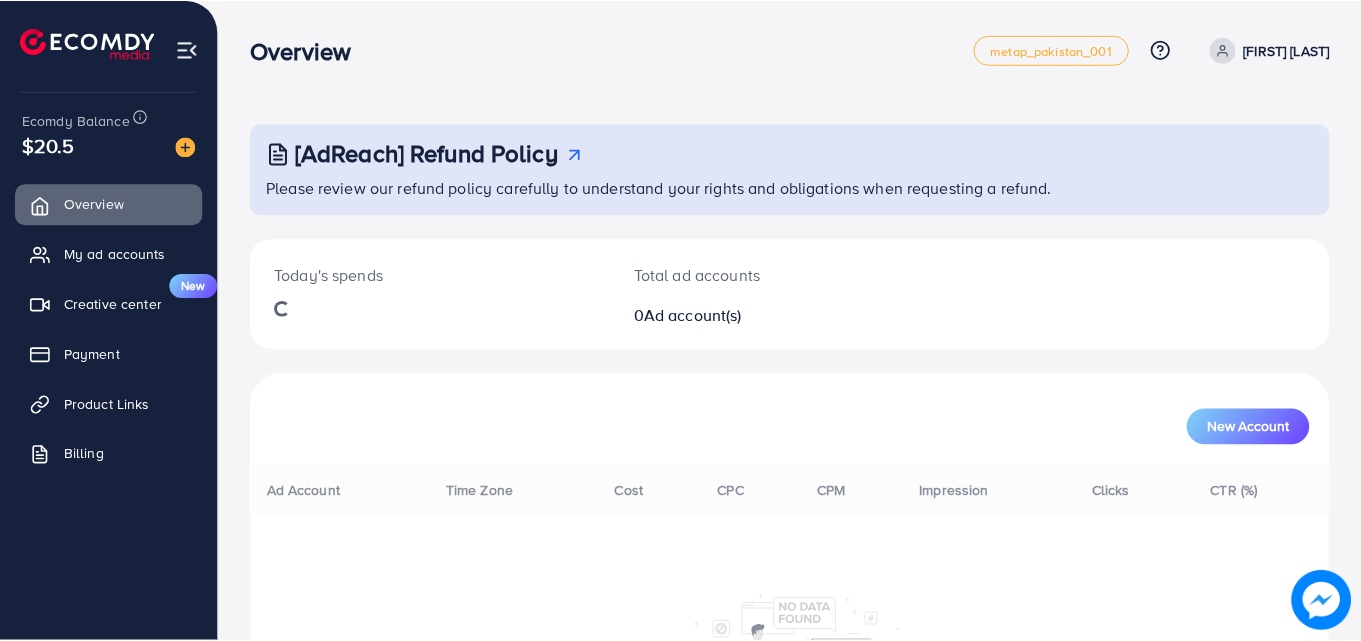 scroll, scrollTop: 0, scrollLeft: 0, axis: both 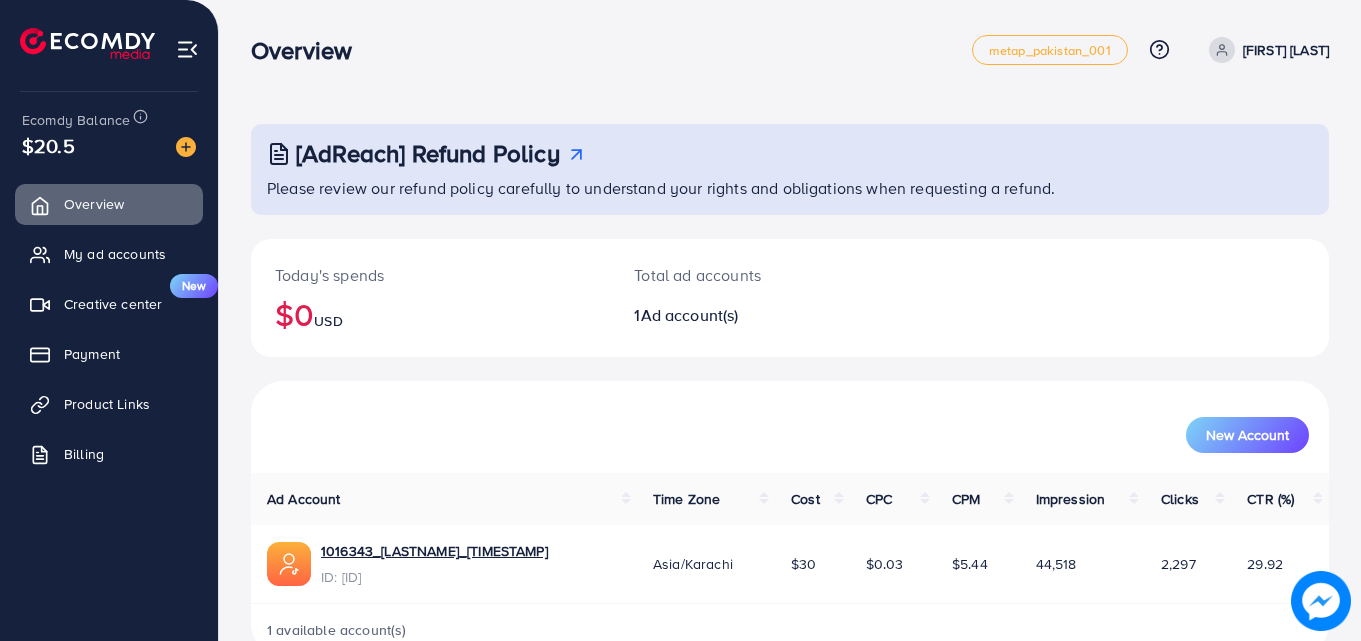 click on "[AdReach] Refund Policy   Please review our refund policy carefully to understand your rights and obligations when requesting a refund.   Today's spends   $0  USD  Total ad accounts   1  Ad account(s)  New Account                Ad Account Time Zone Cost CPC CPM Impression Clicks CTR (%)            1016343_[LASTNAME]_[TIMESTAMP]  ID: [ID]  Asia/Karachi   $30   $0.03   $5.44   44,518   2,297   29.92          1 available account(s)" at bounding box center (790, 344) 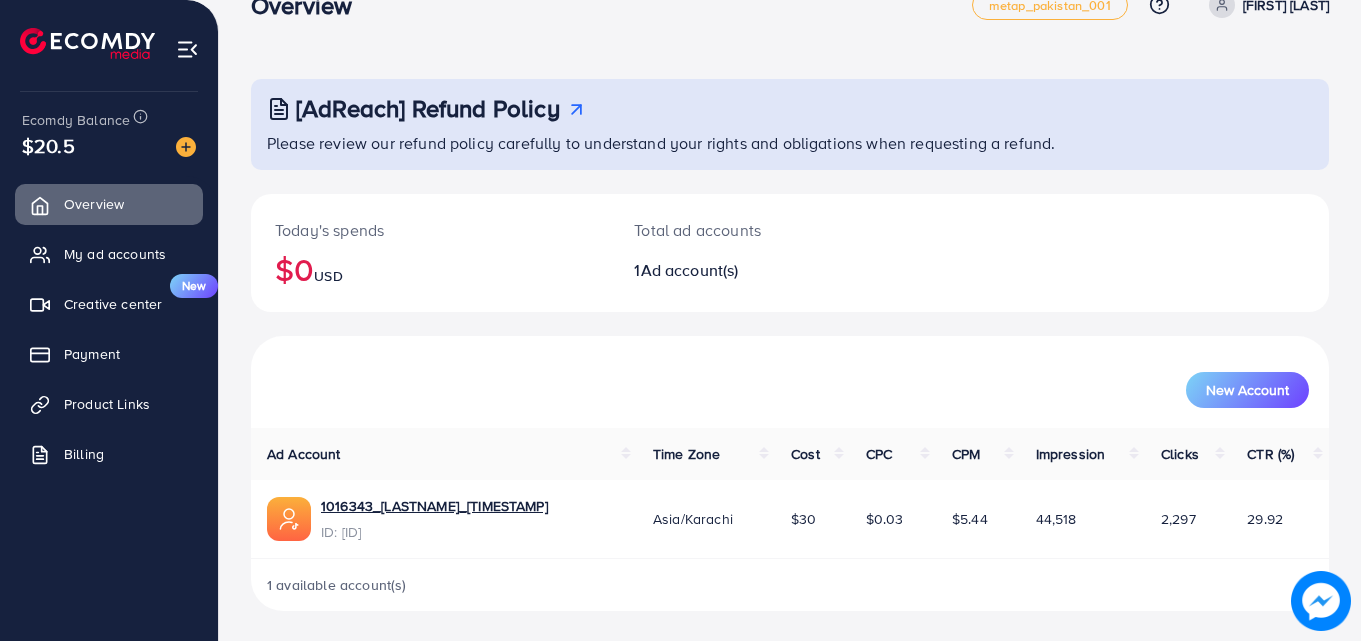 scroll, scrollTop: 47, scrollLeft: 0, axis: vertical 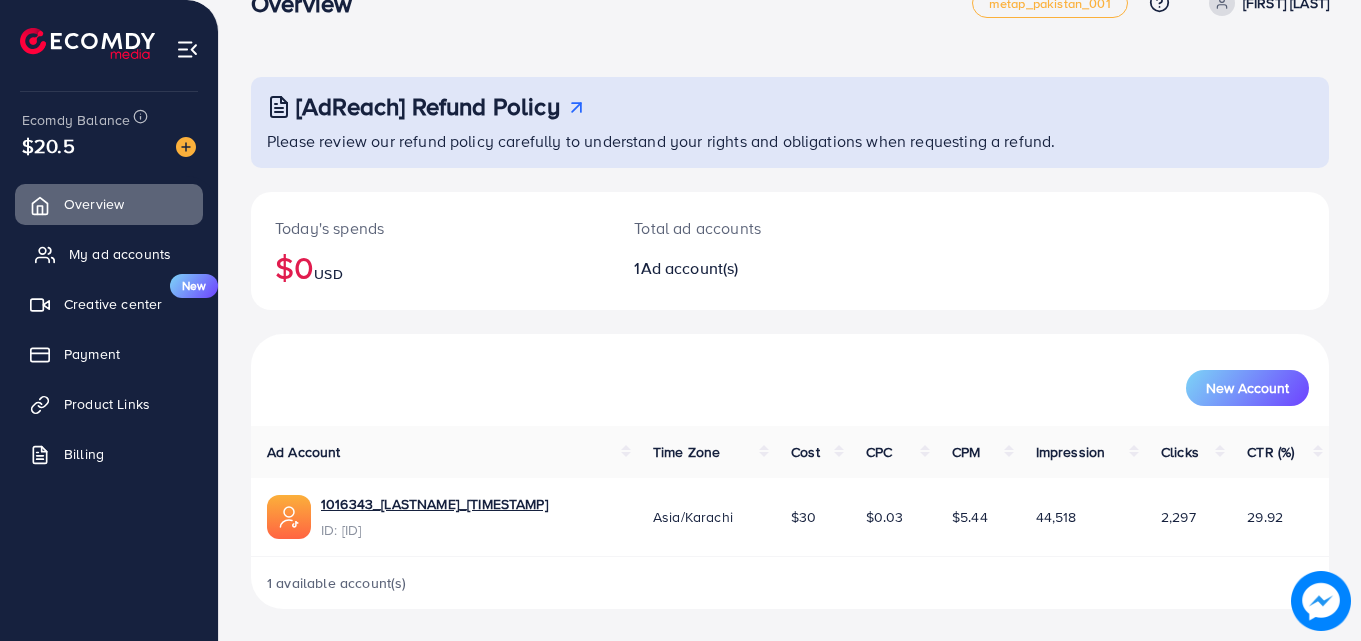 click on "My ad accounts" at bounding box center [120, 254] 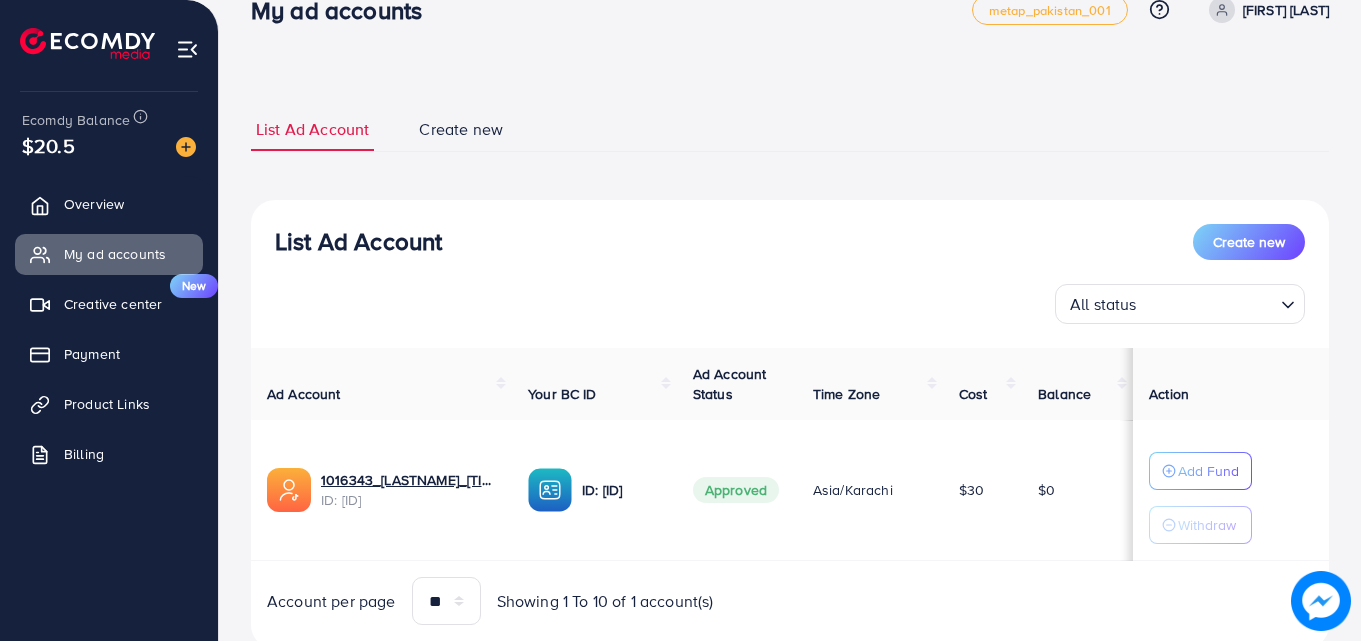 scroll, scrollTop: 104, scrollLeft: 0, axis: vertical 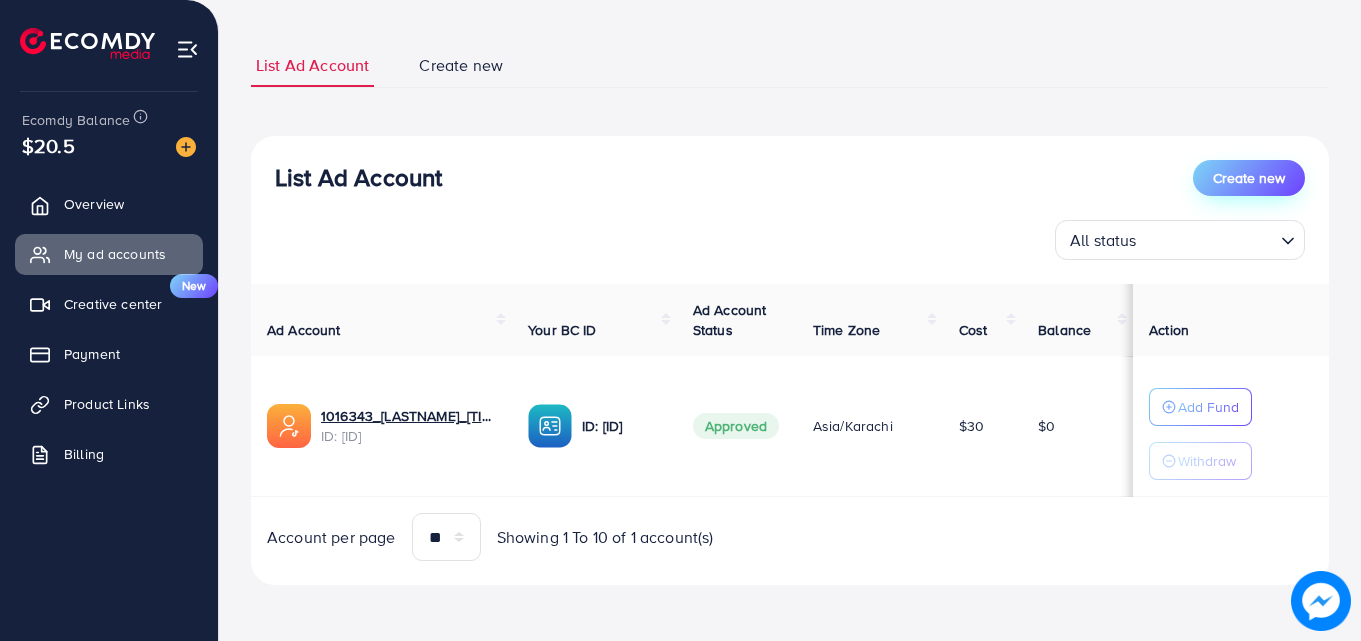 click on "Create new" at bounding box center (1249, 178) 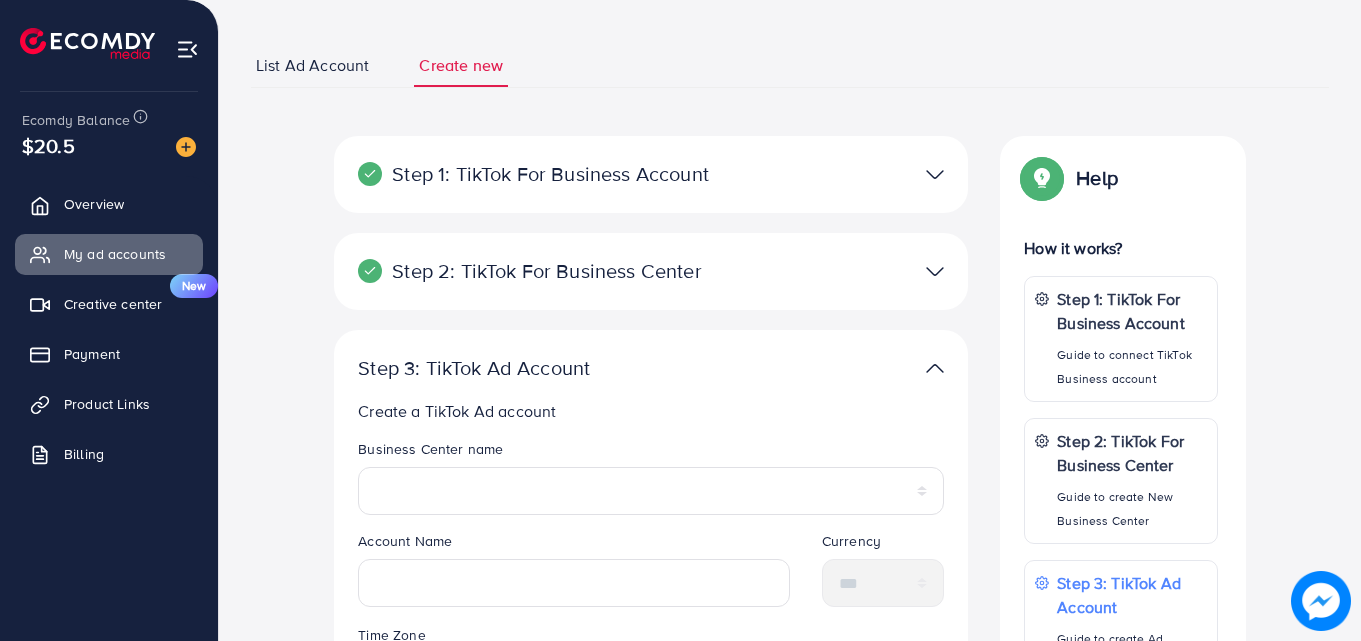 scroll, scrollTop: 0, scrollLeft: 0, axis: both 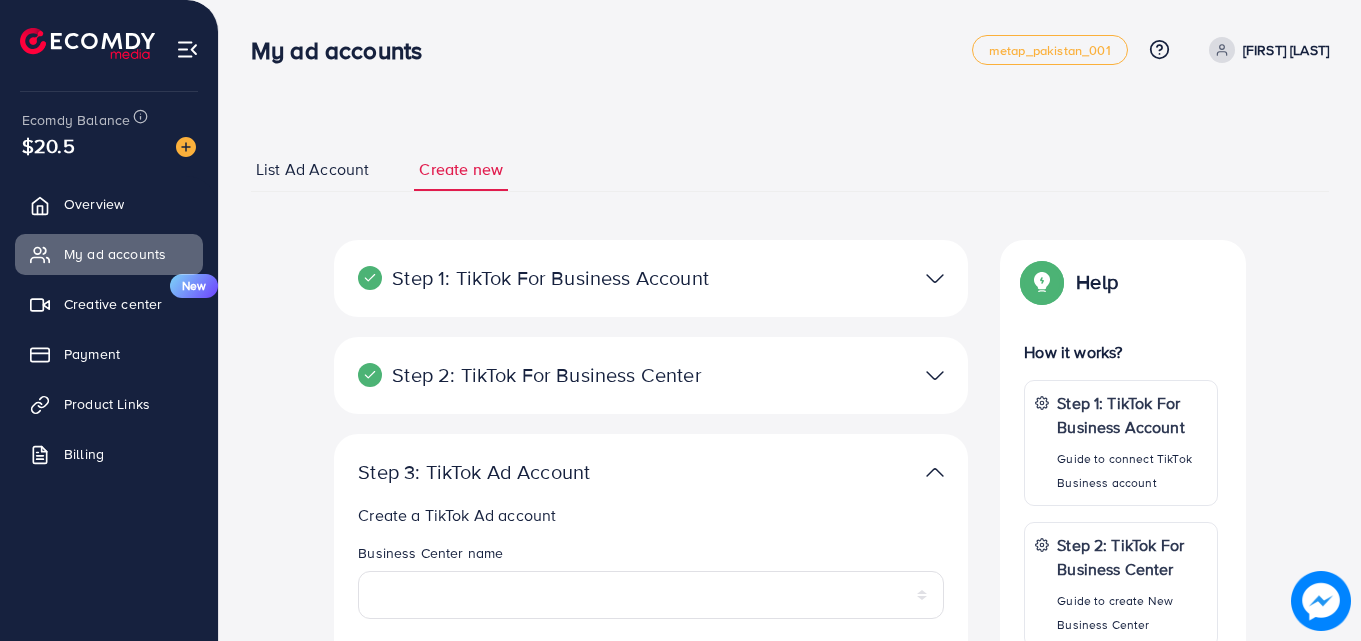 click on "Step 1: TikTok For Business Account" at bounding box center [548, 278] 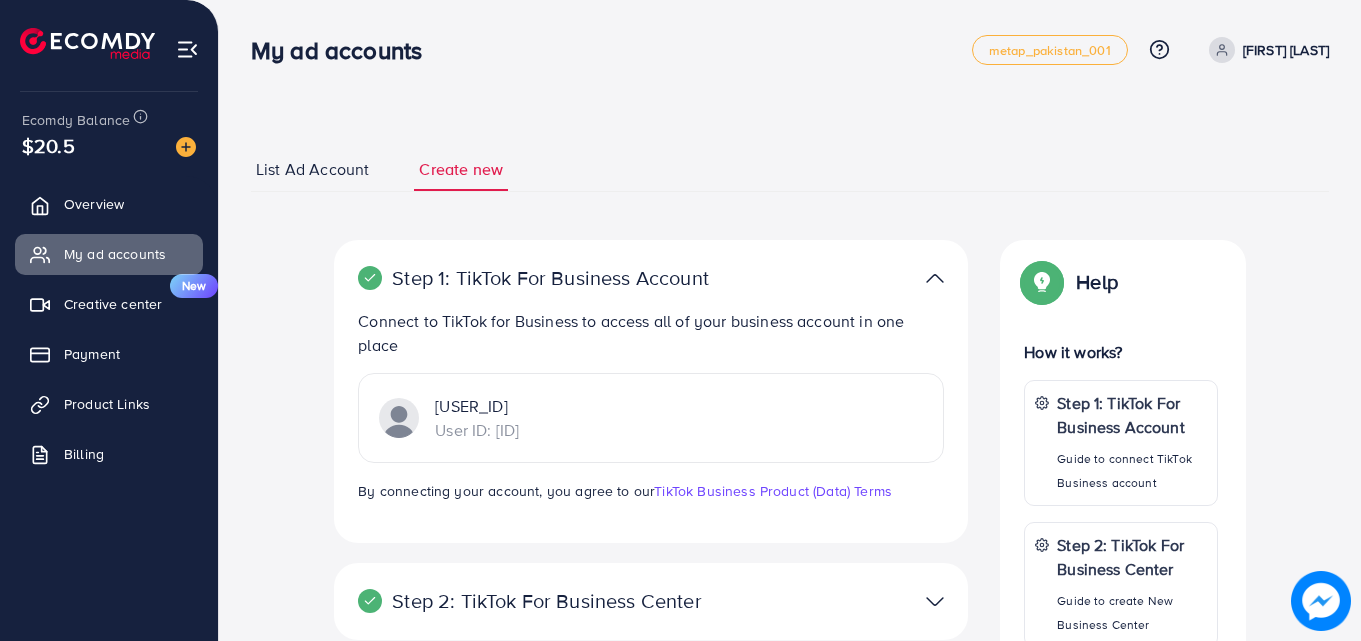 click on "List Ad Account" at bounding box center (312, 169) 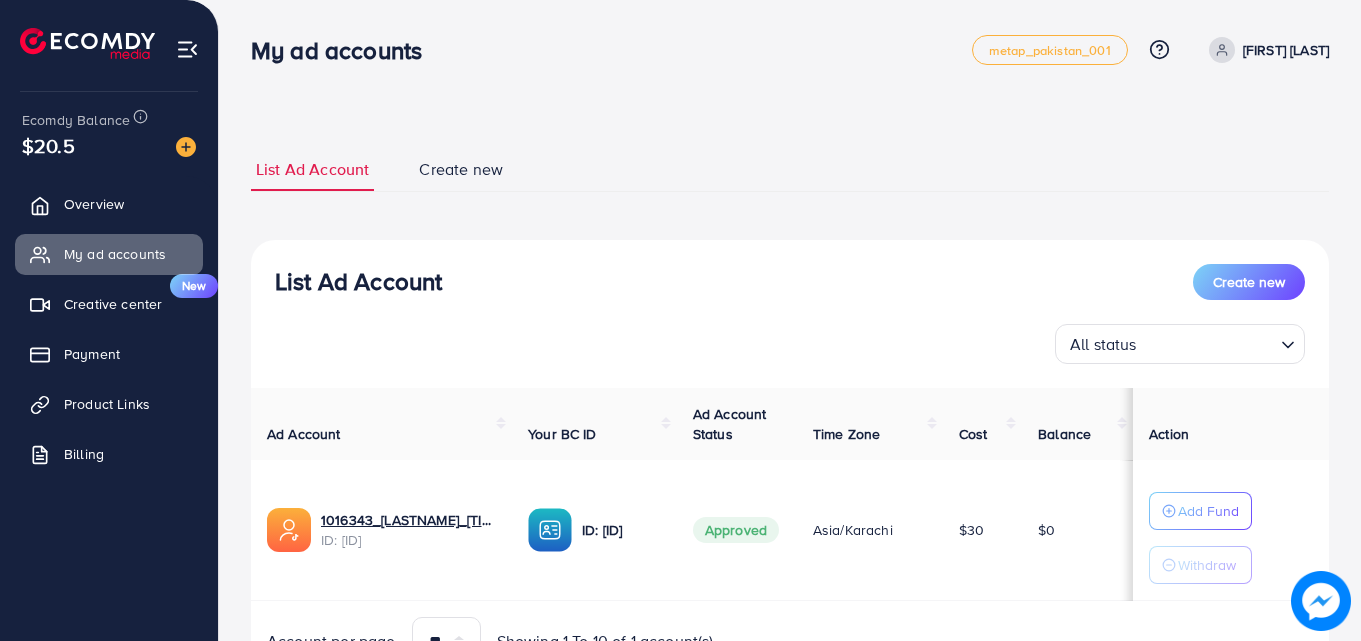 drag, startPoint x: 1358, startPoint y: 80, endPoint x: 1365, endPoint y: 171, distance: 91.26884 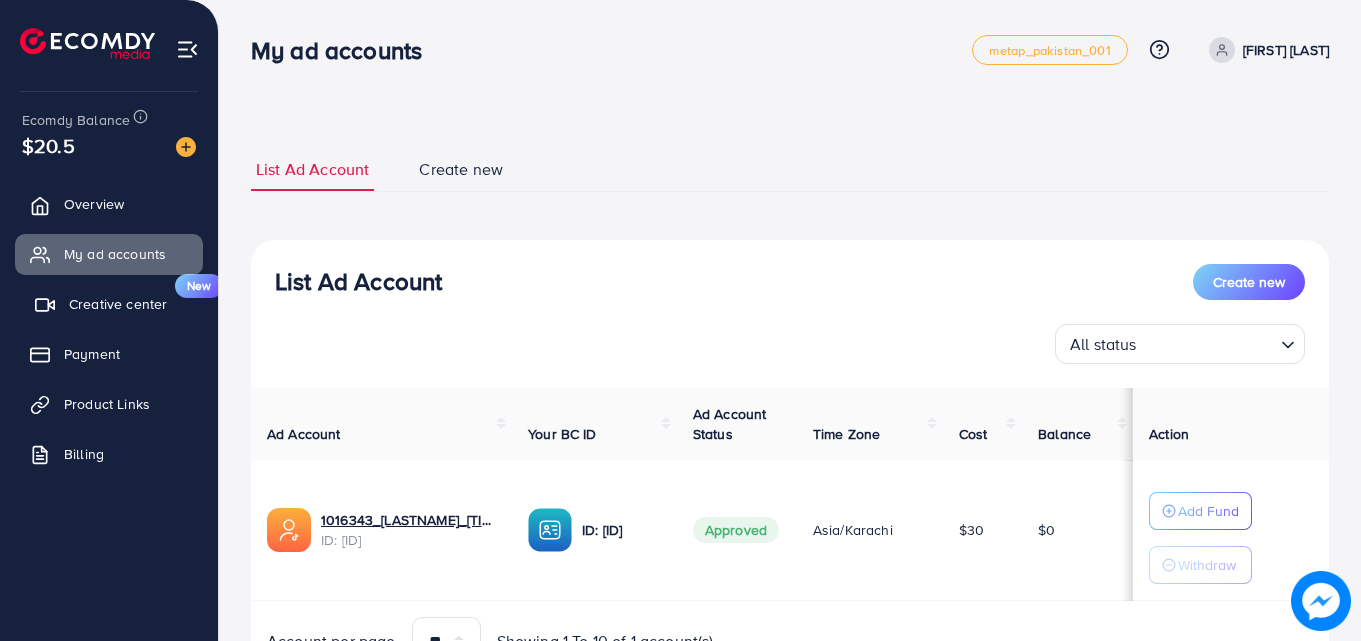 click on "Creative center" at bounding box center [118, 304] 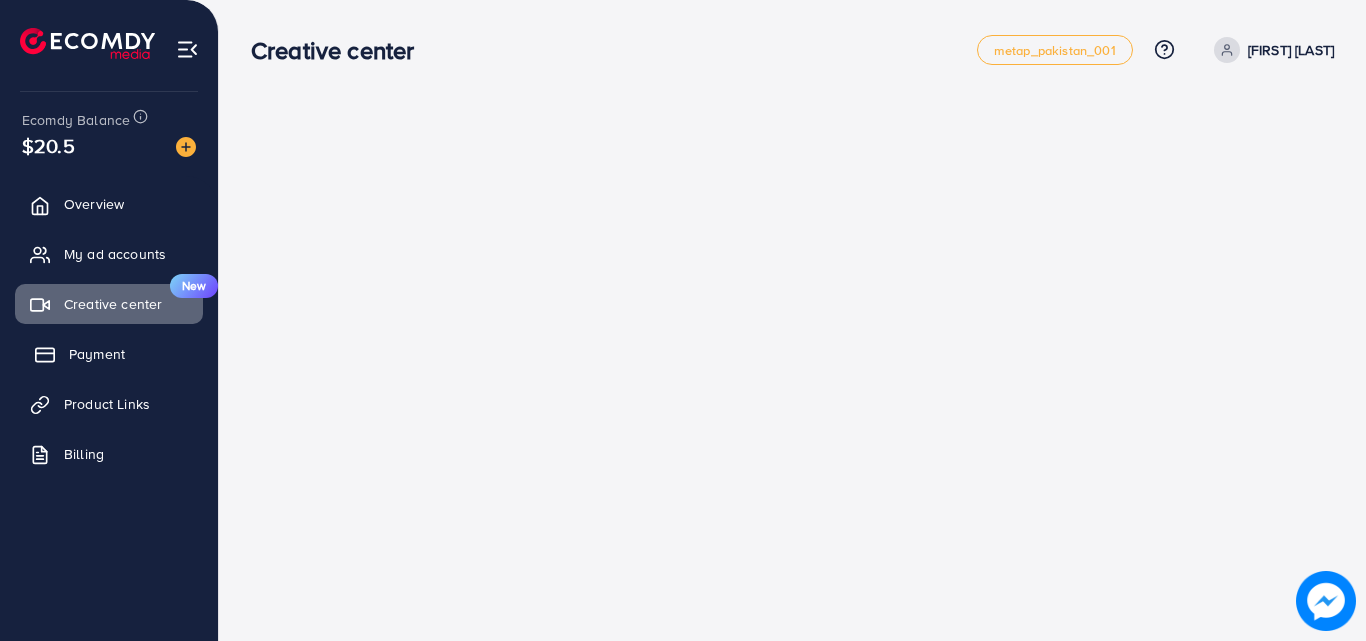 click on "Payment" at bounding box center (97, 354) 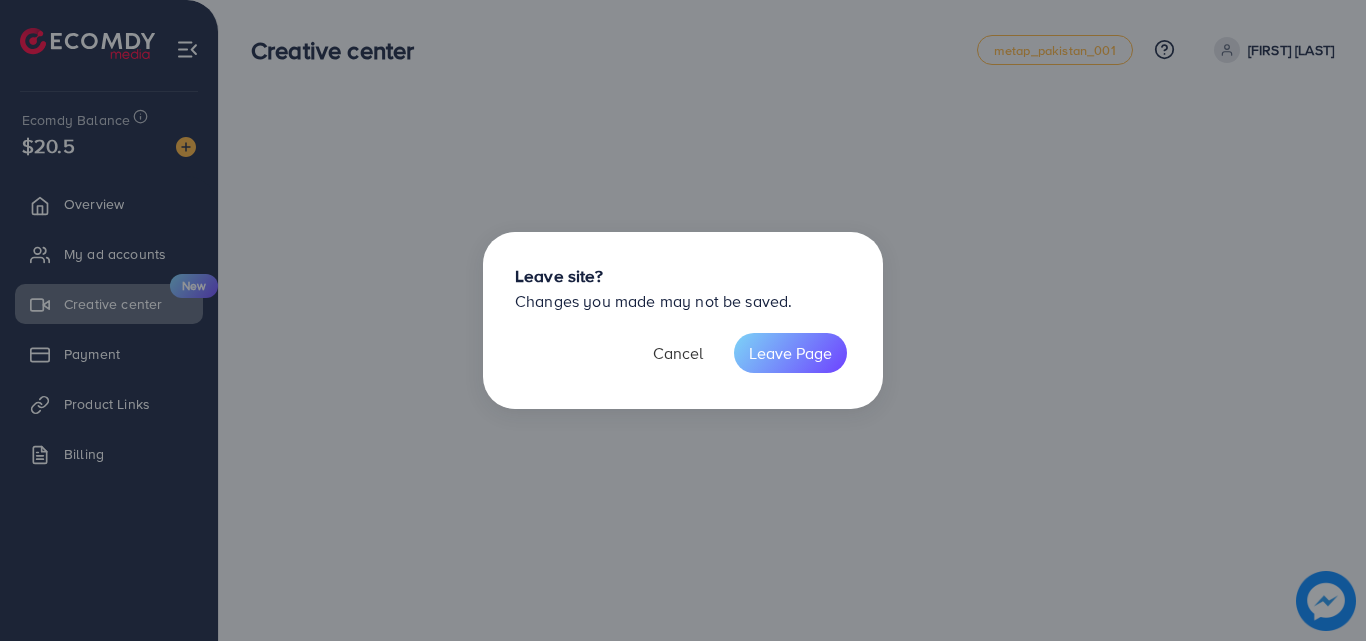 click on "Cancel" at bounding box center [678, 353] 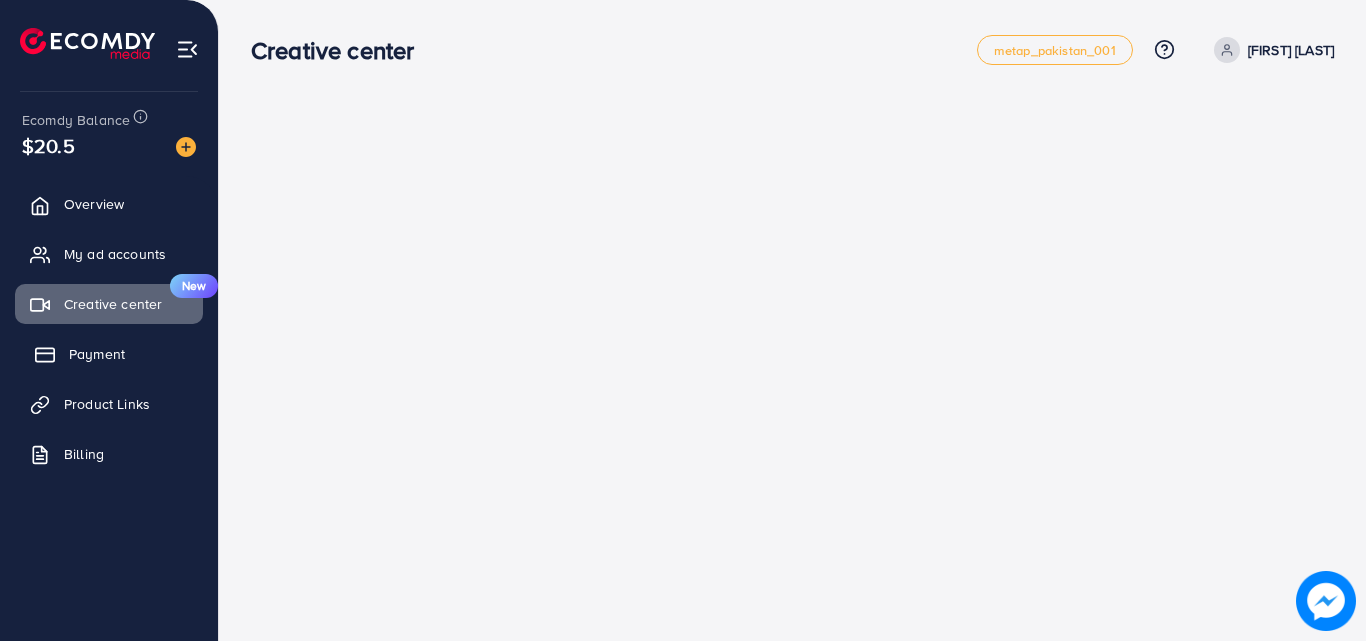 click on "Payment" at bounding box center (97, 354) 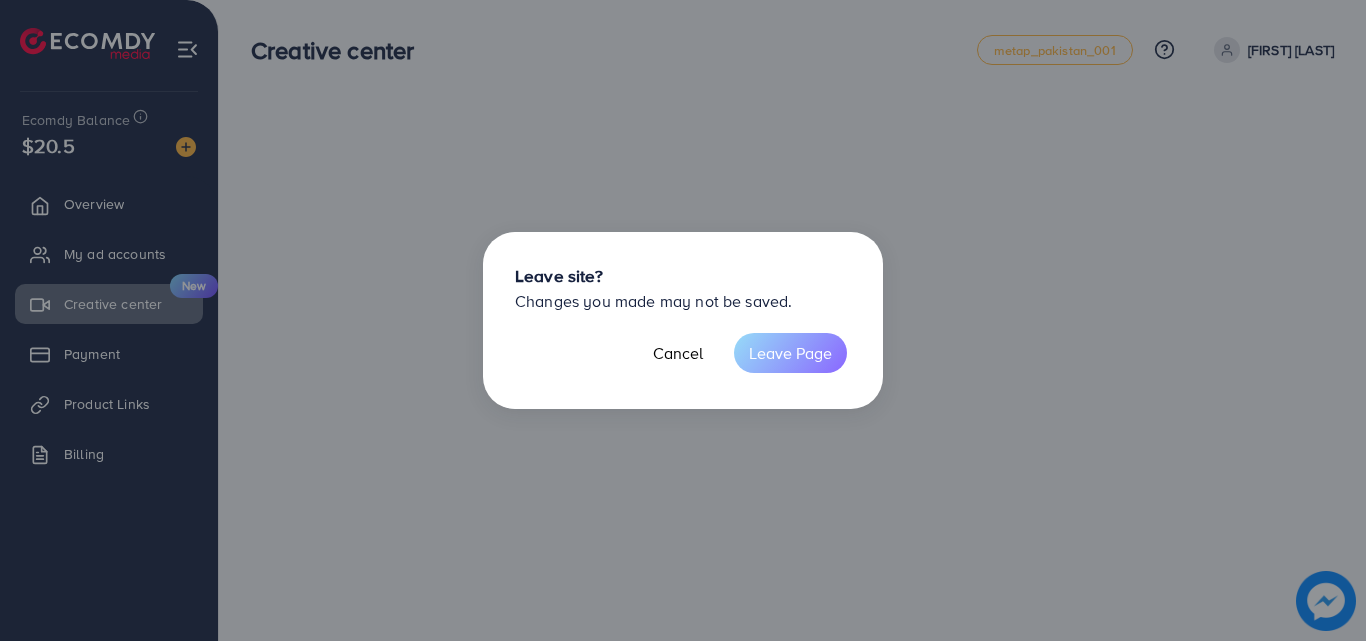 click on "Leave Page" at bounding box center [790, 353] 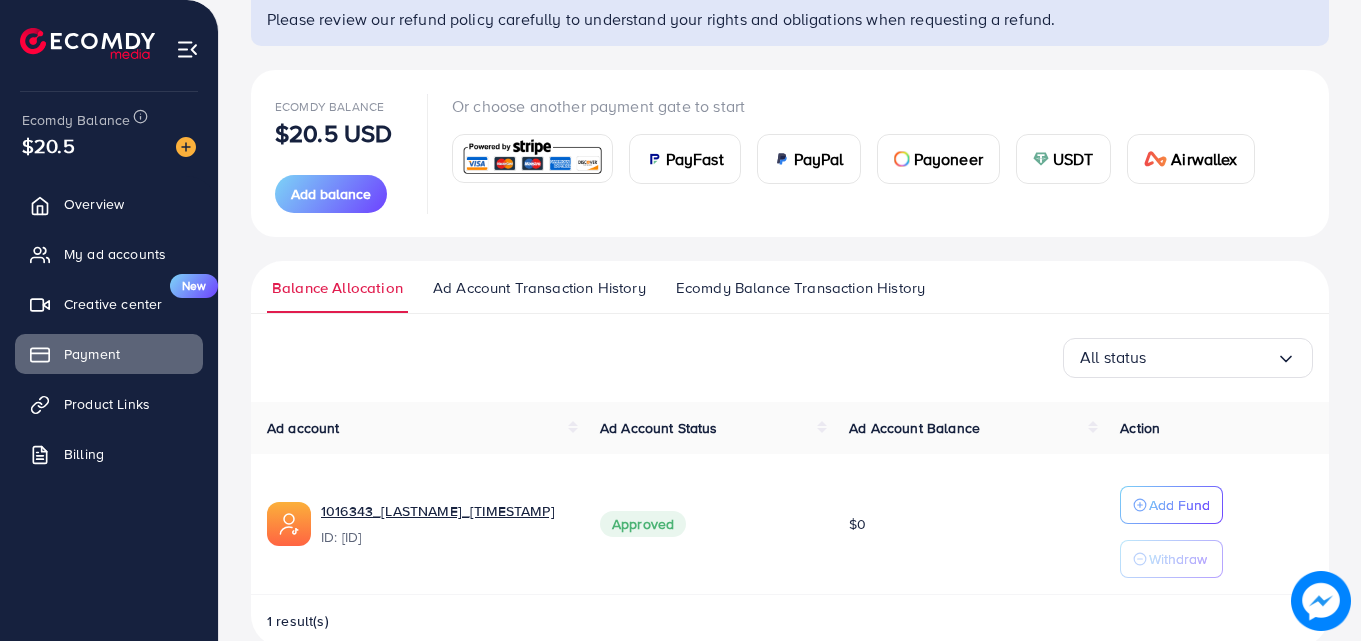 scroll, scrollTop: 127, scrollLeft: 0, axis: vertical 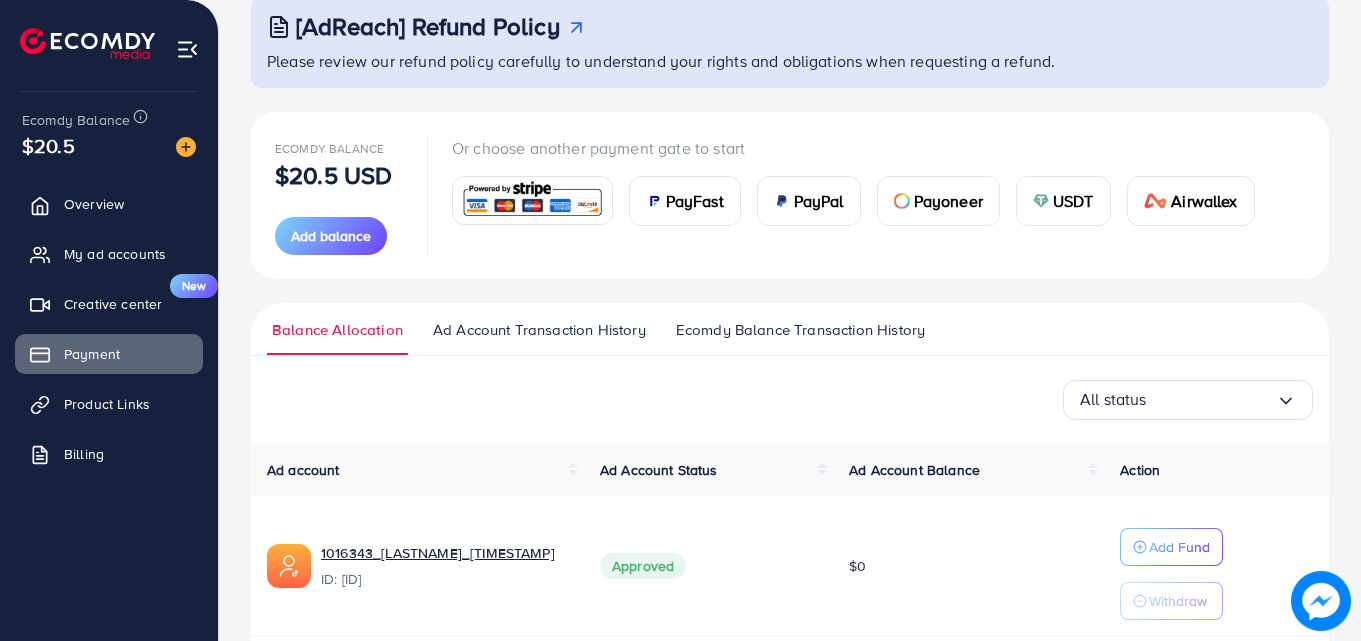 click at bounding box center (532, 200) 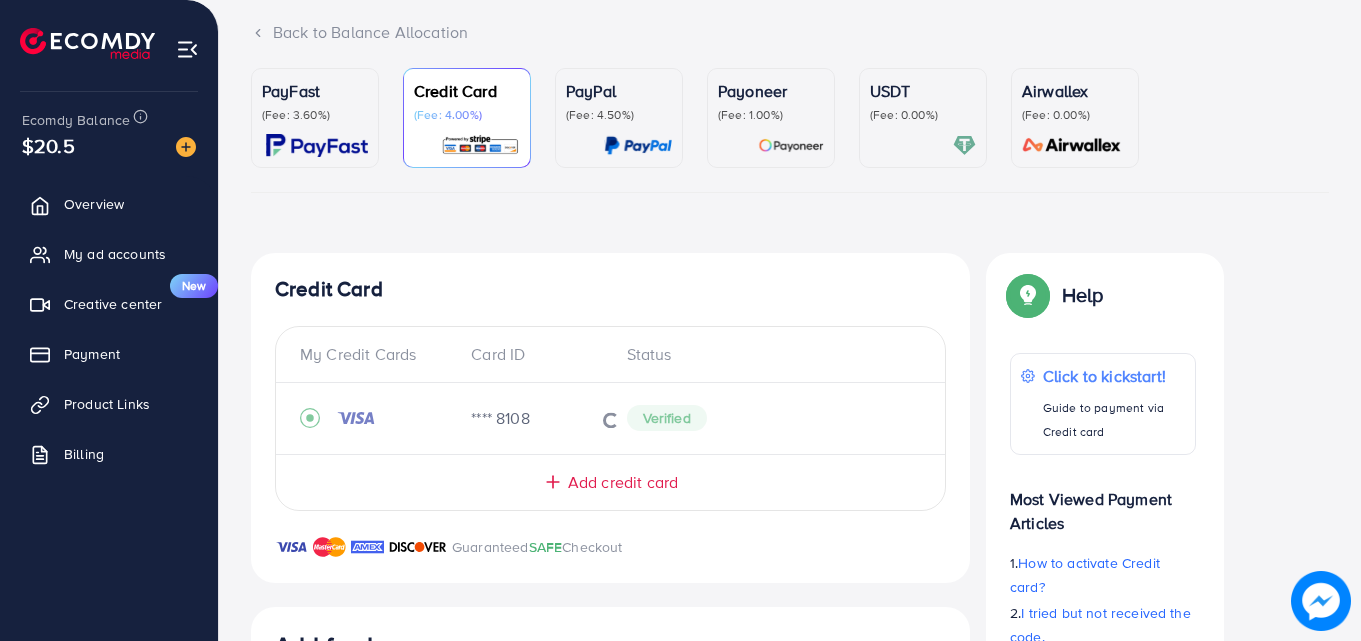 scroll, scrollTop: 565, scrollLeft: 0, axis: vertical 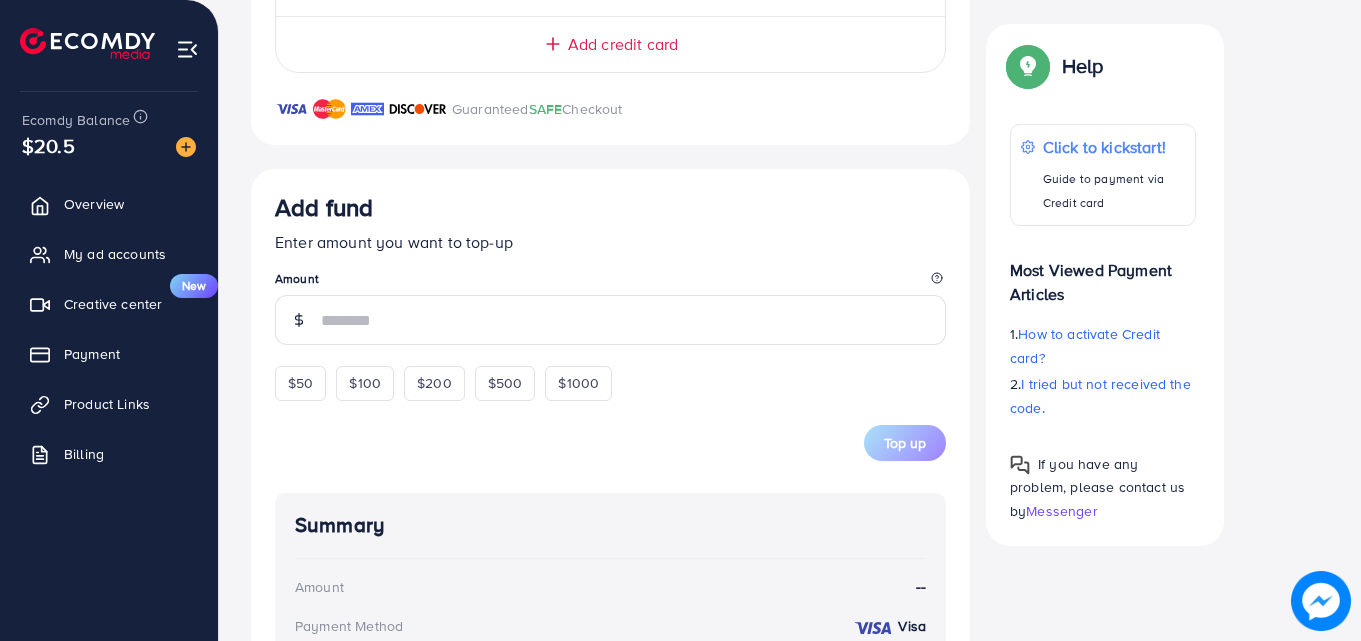 click on "Add credit card" at bounding box center [623, 44] 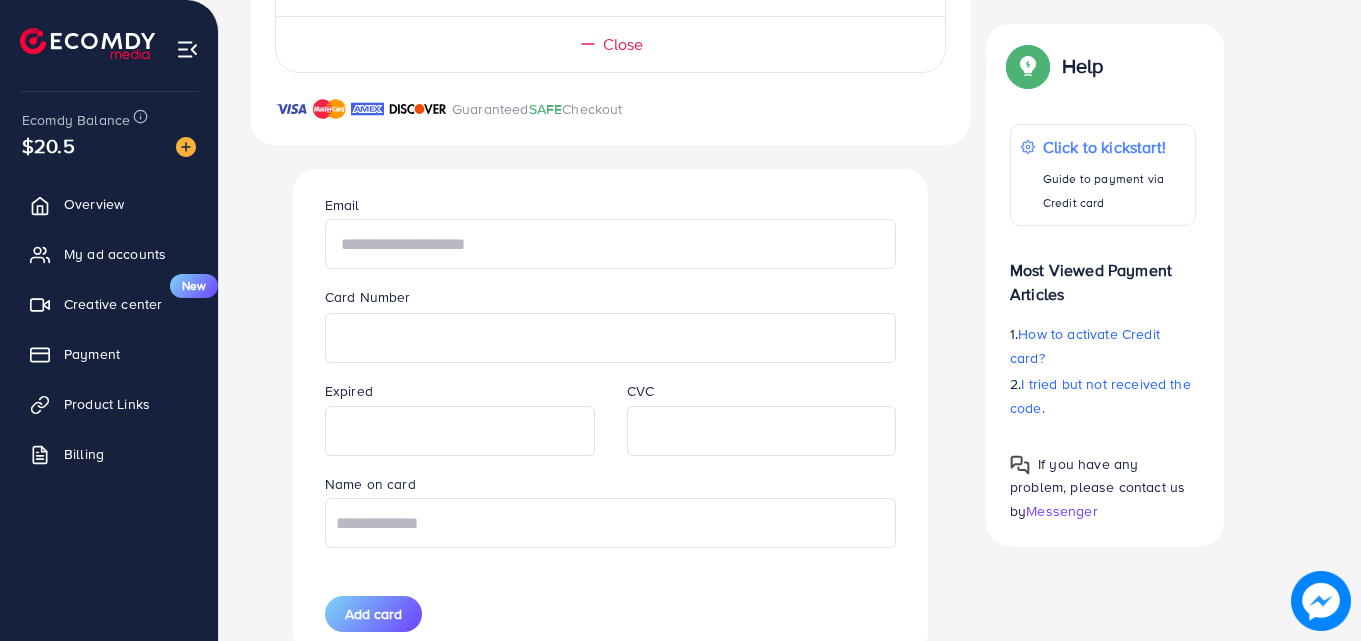 click at bounding box center [610, 244] 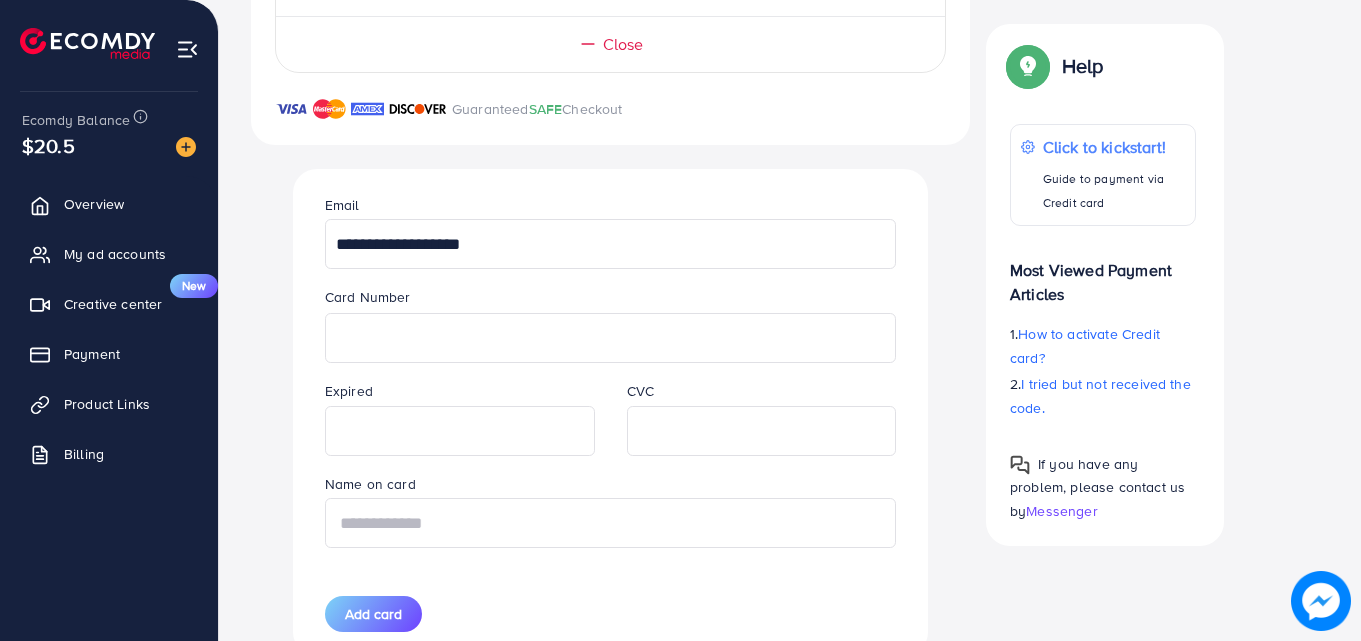 type on "********" 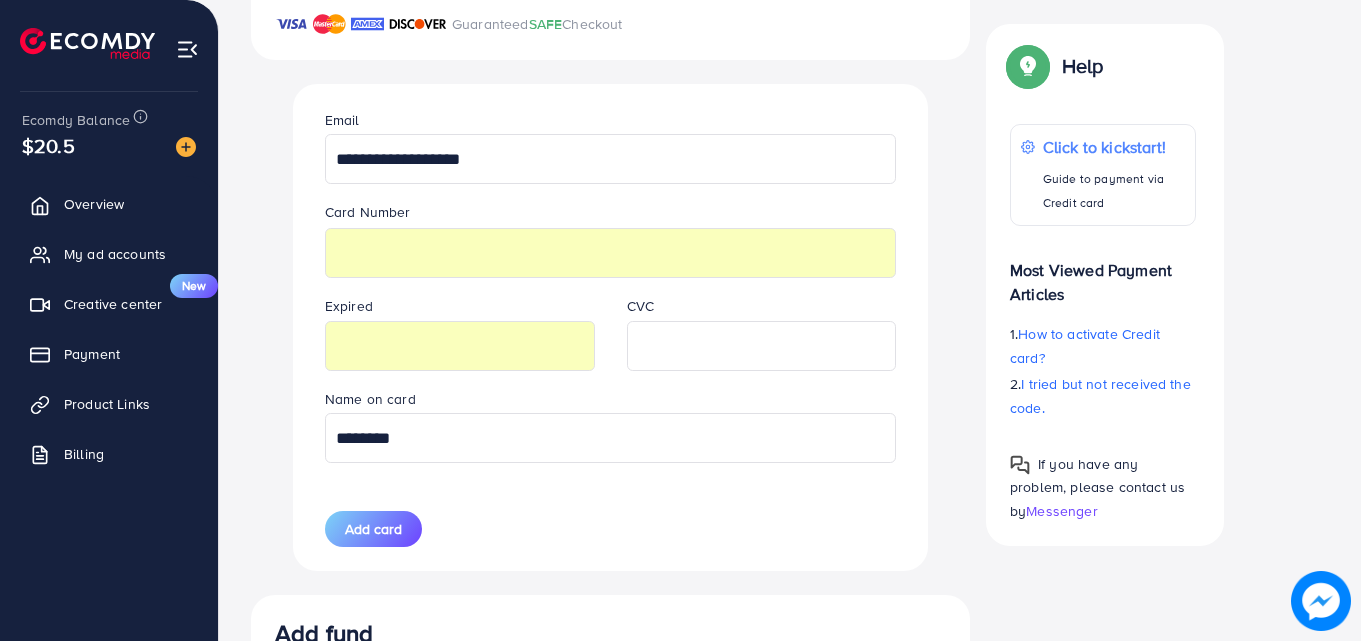 scroll, scrollTop: 600, scrollLeft: 0, axis: vertical 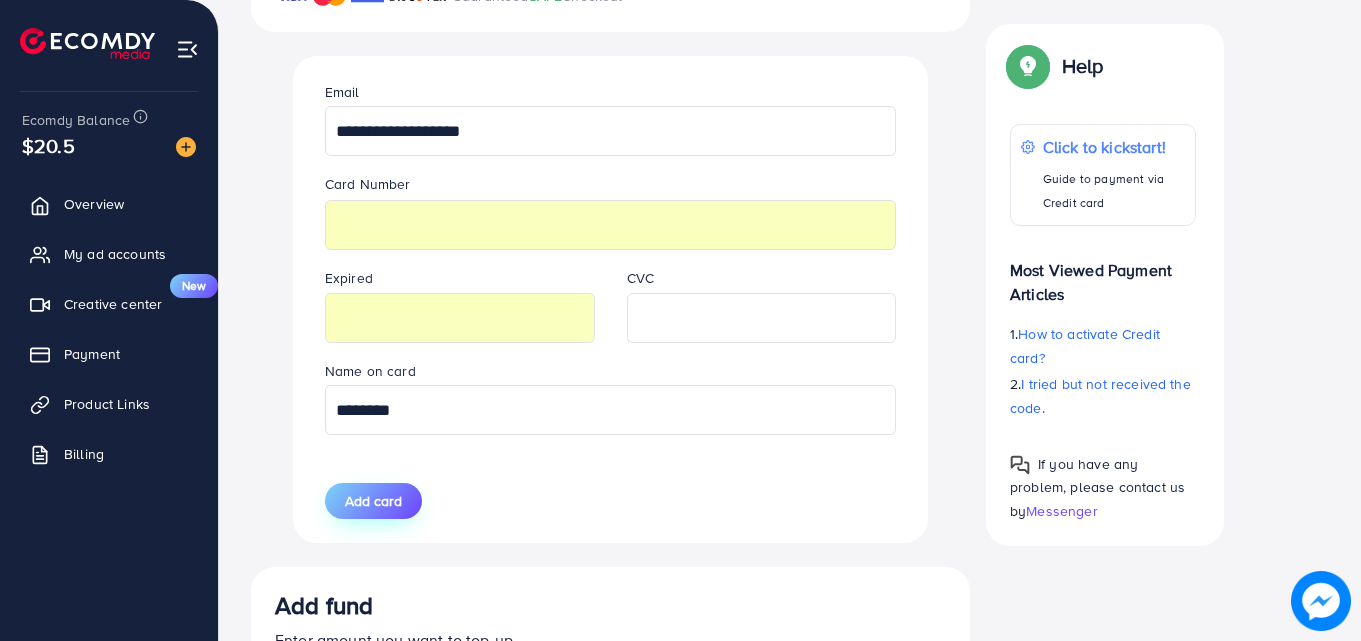 click on "Add card" at bounding box center (373, 501) 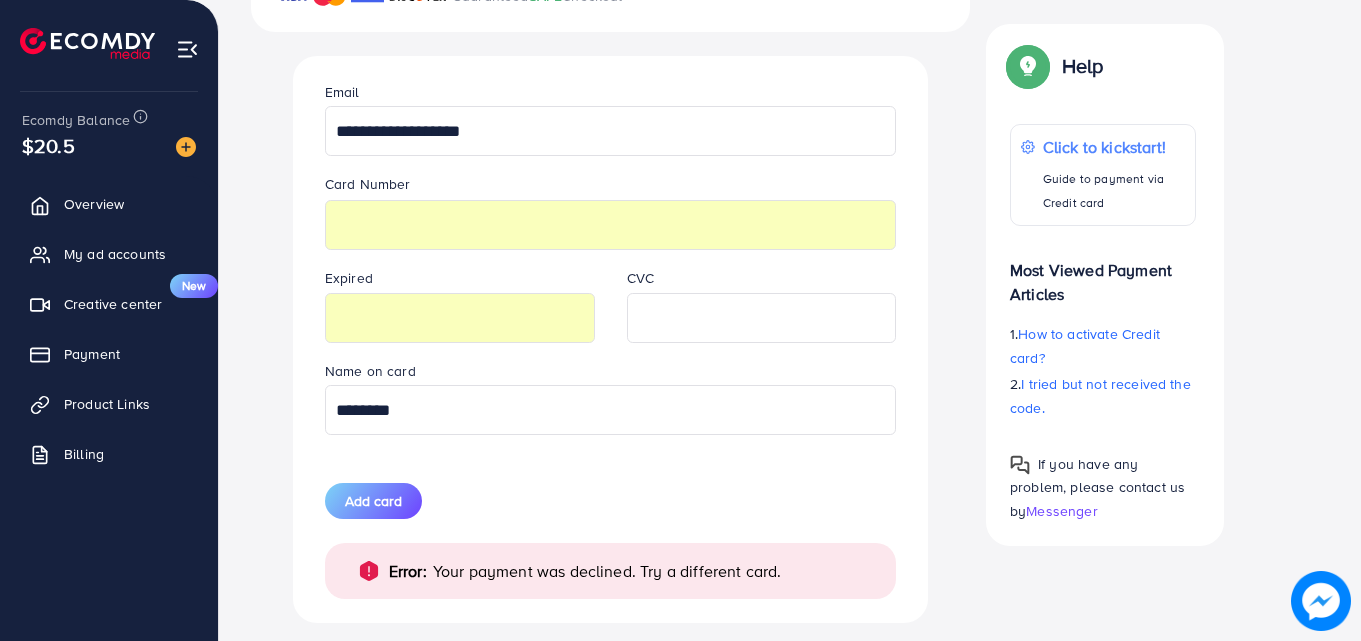 scroll, scrollTop: 985, scrollLeft: 0, axis: vertical 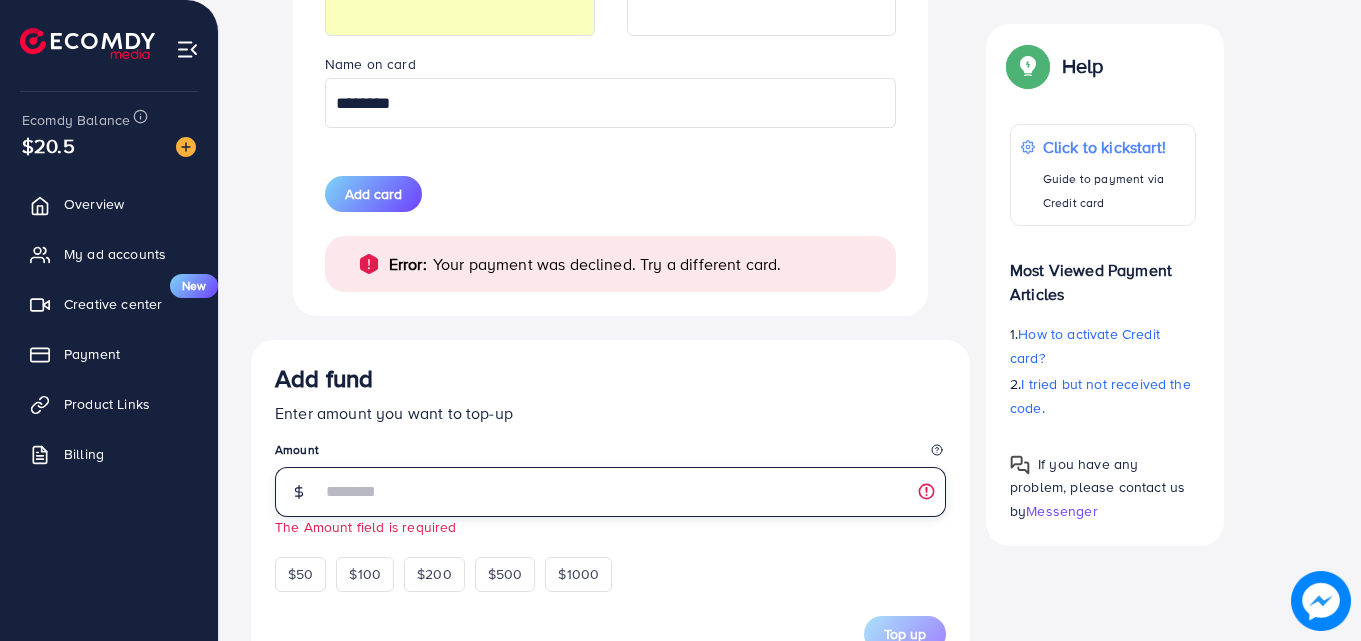 click at bounding box center [633, 492] 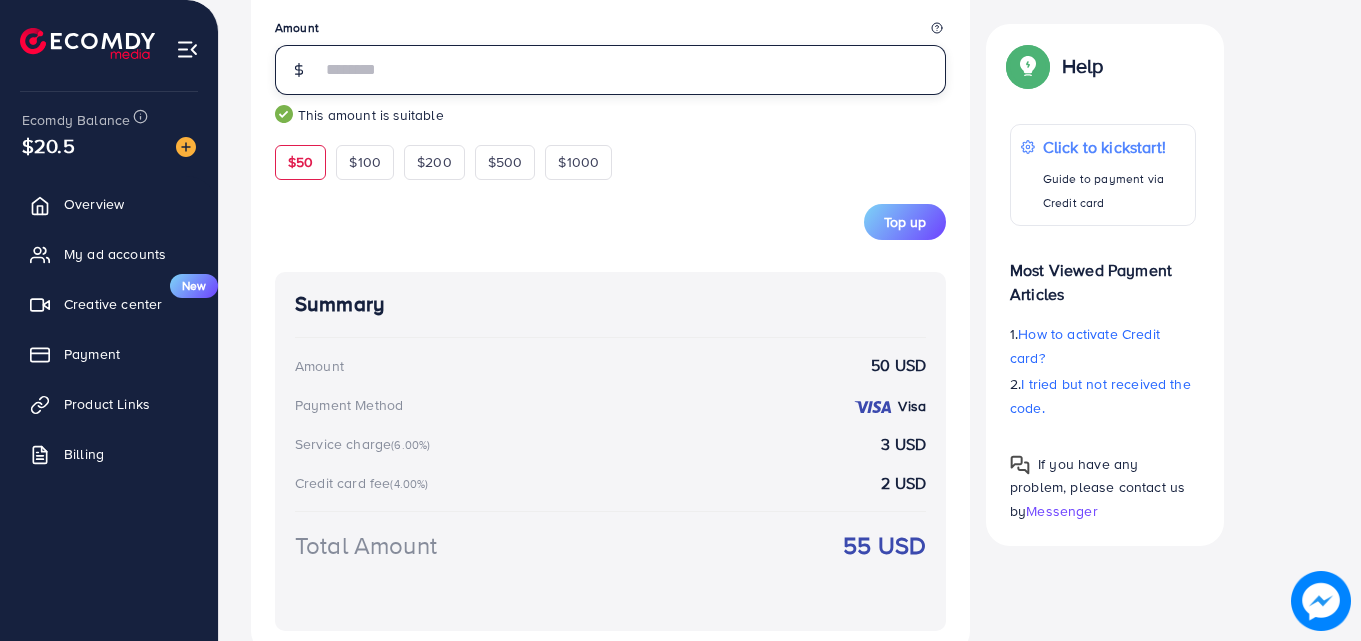 scroll, scrollTop: 1453, scrollLeft: 0, axis: vertical 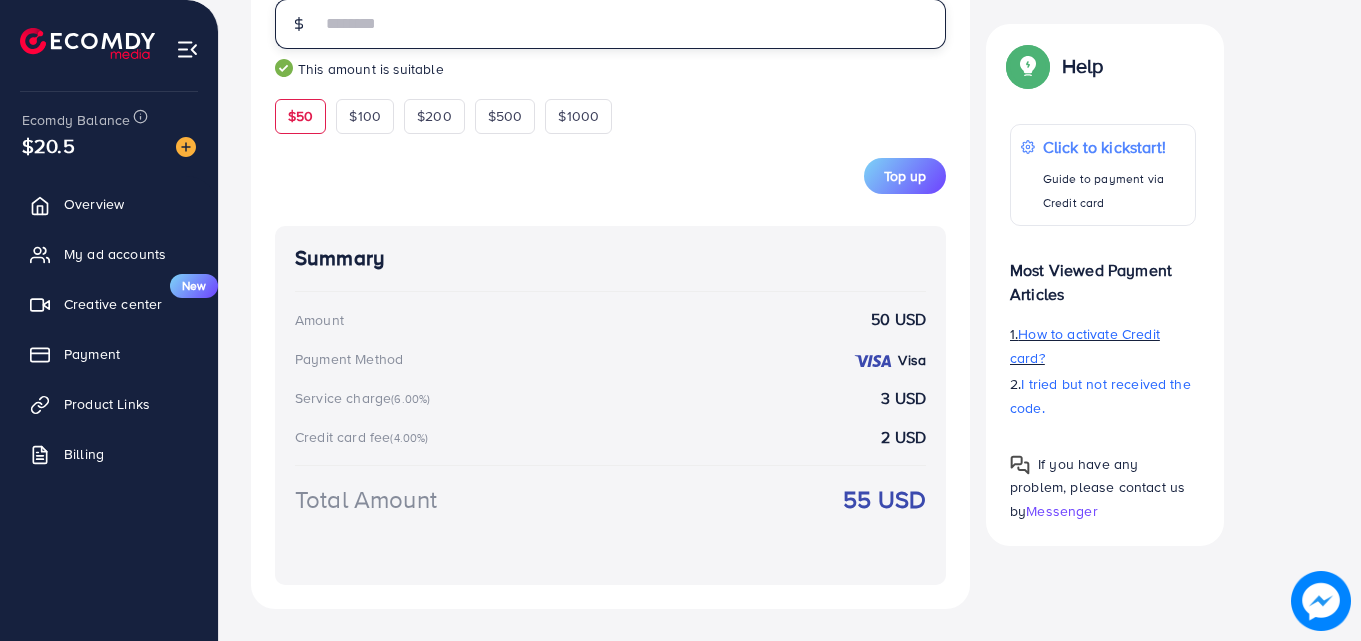 type on "**" 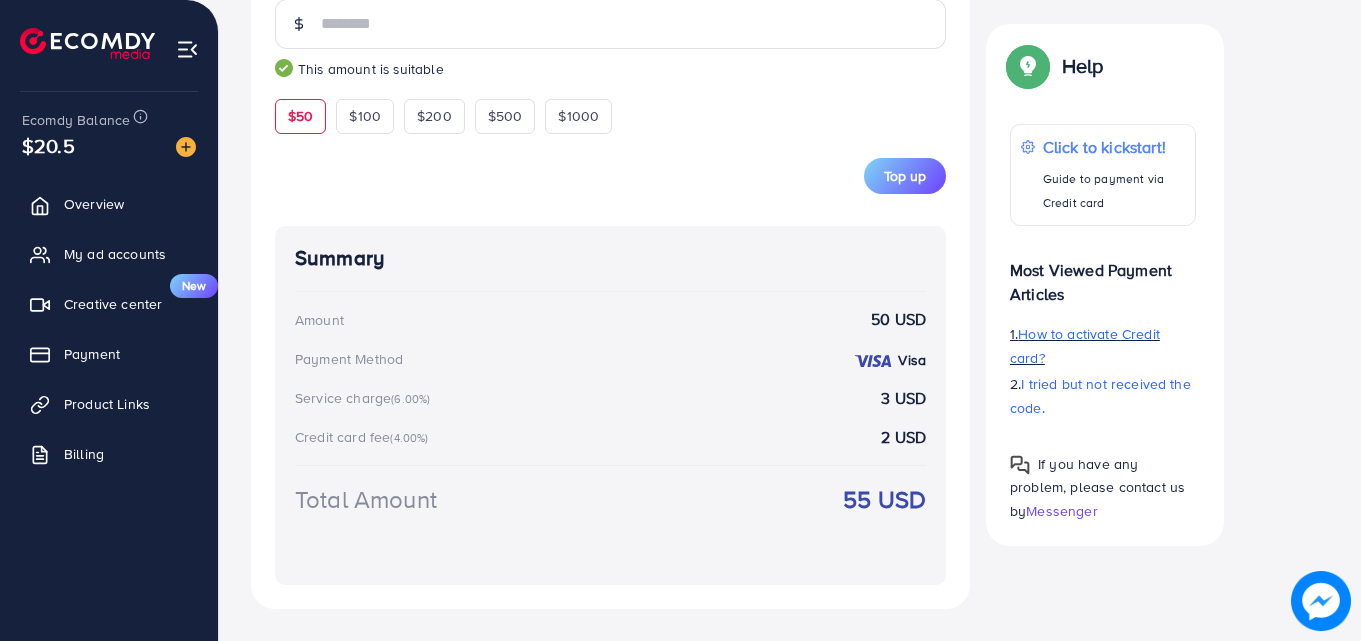 click on "How to activate Credit card?" at bounding box center [1085, 346] 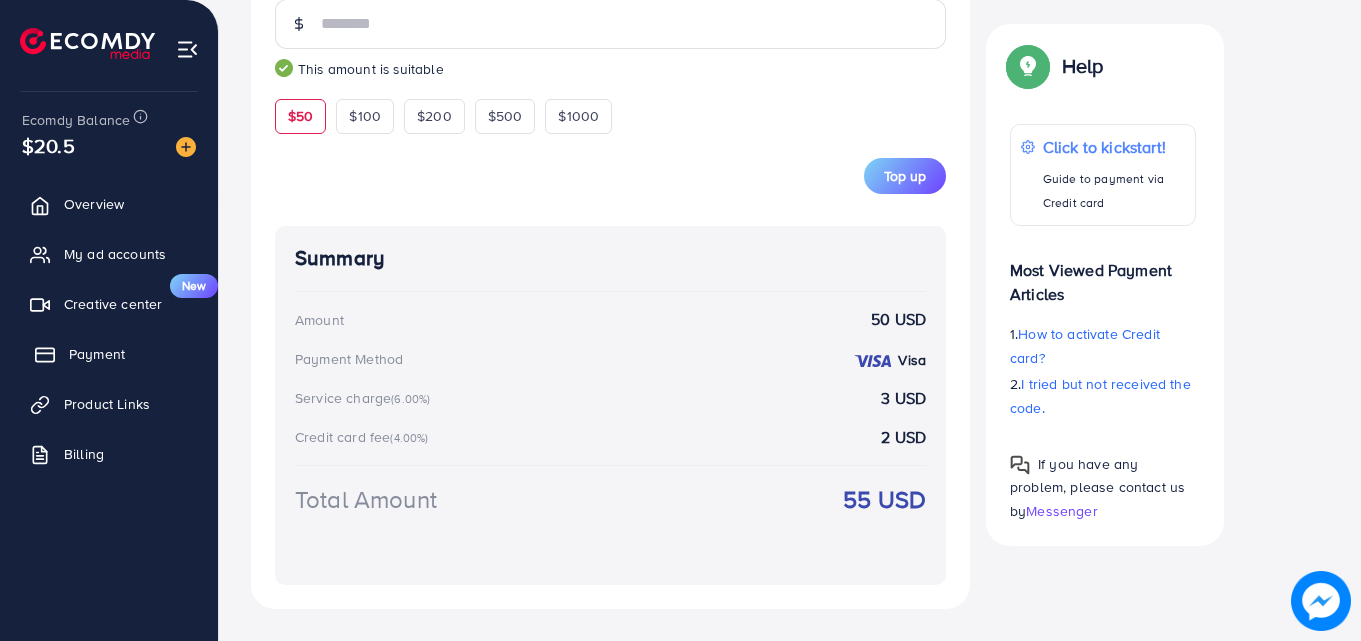 click on "Payment" at bounding box center [97, 354] 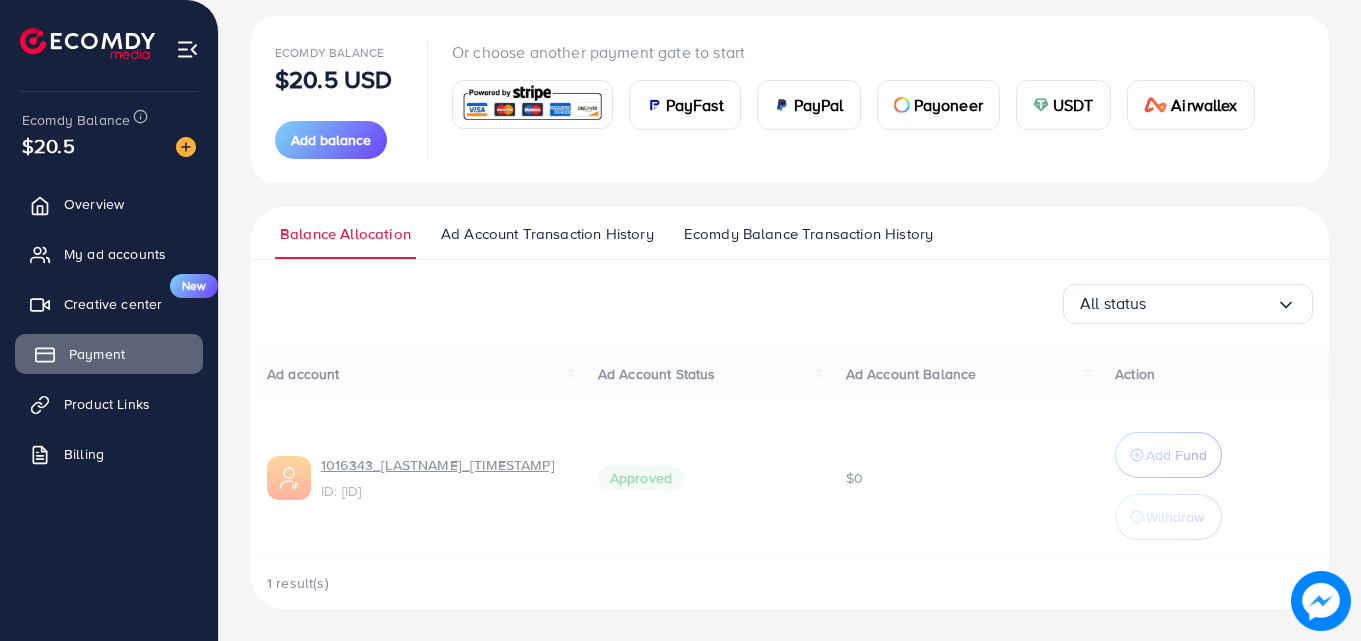 scroll, scrollTop: 0, scrollLeft: 0, axis: both 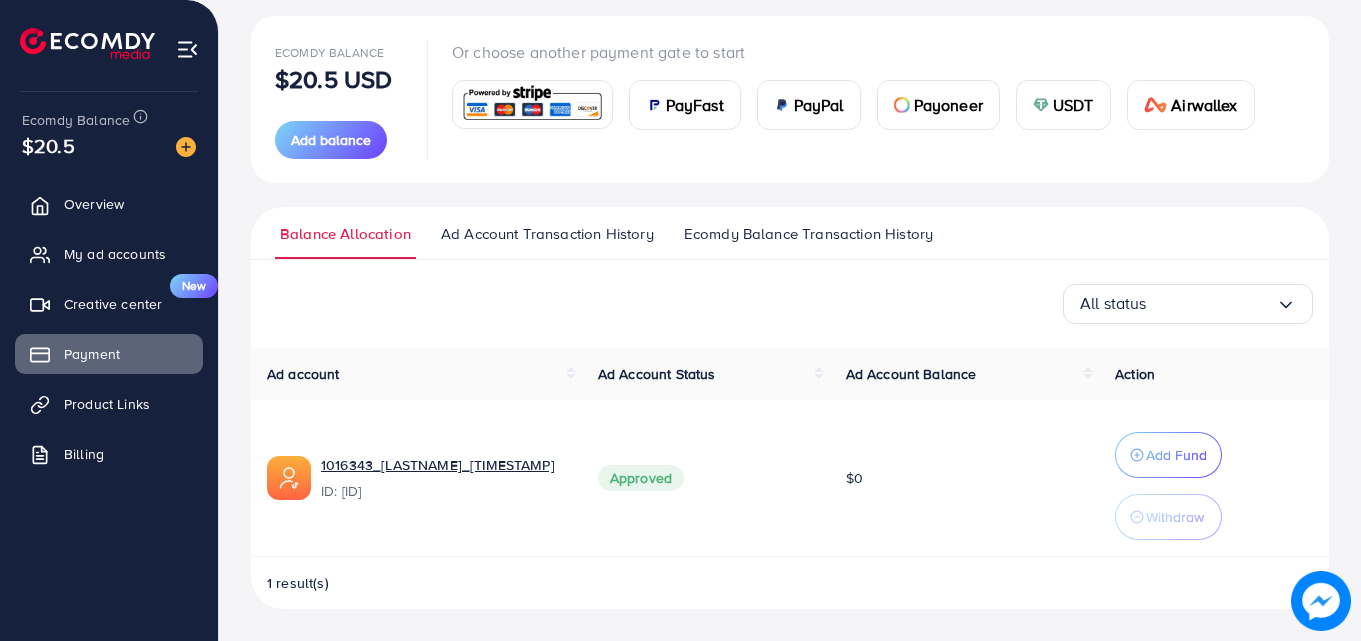 click on "Ad Account Transaction History" at bounding box center [547, 241] 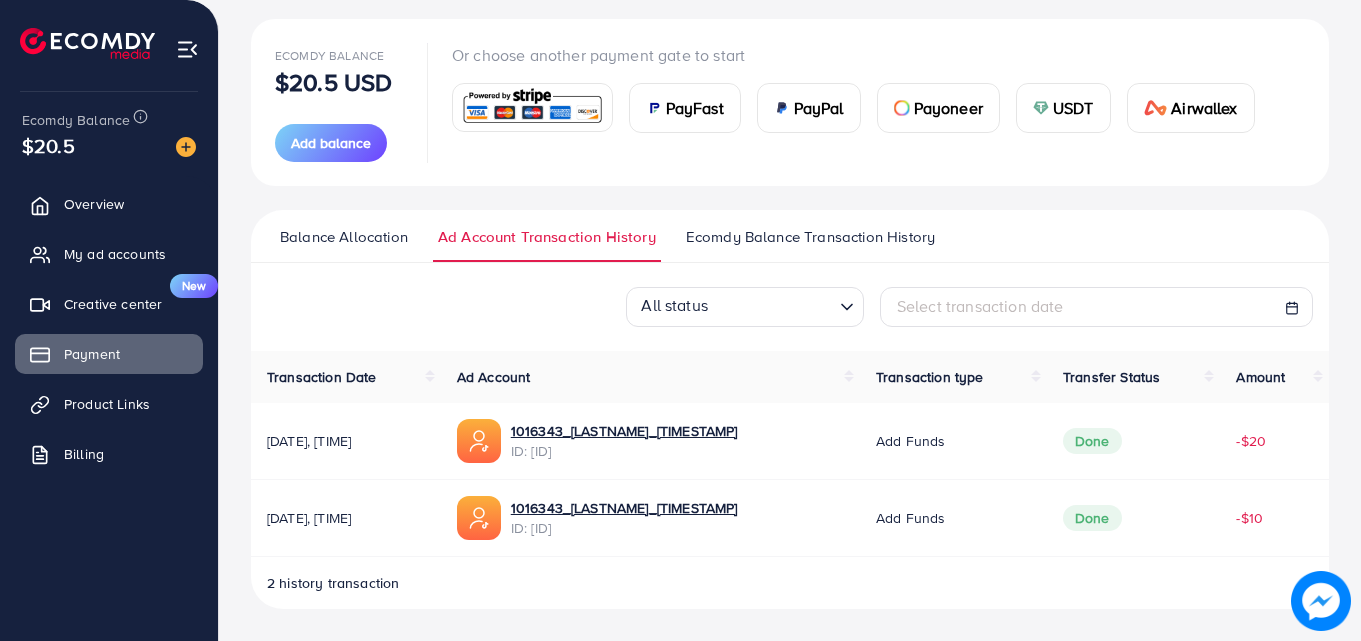 scroll, scrollTop: 0, scrollLeft: 0, axis: both 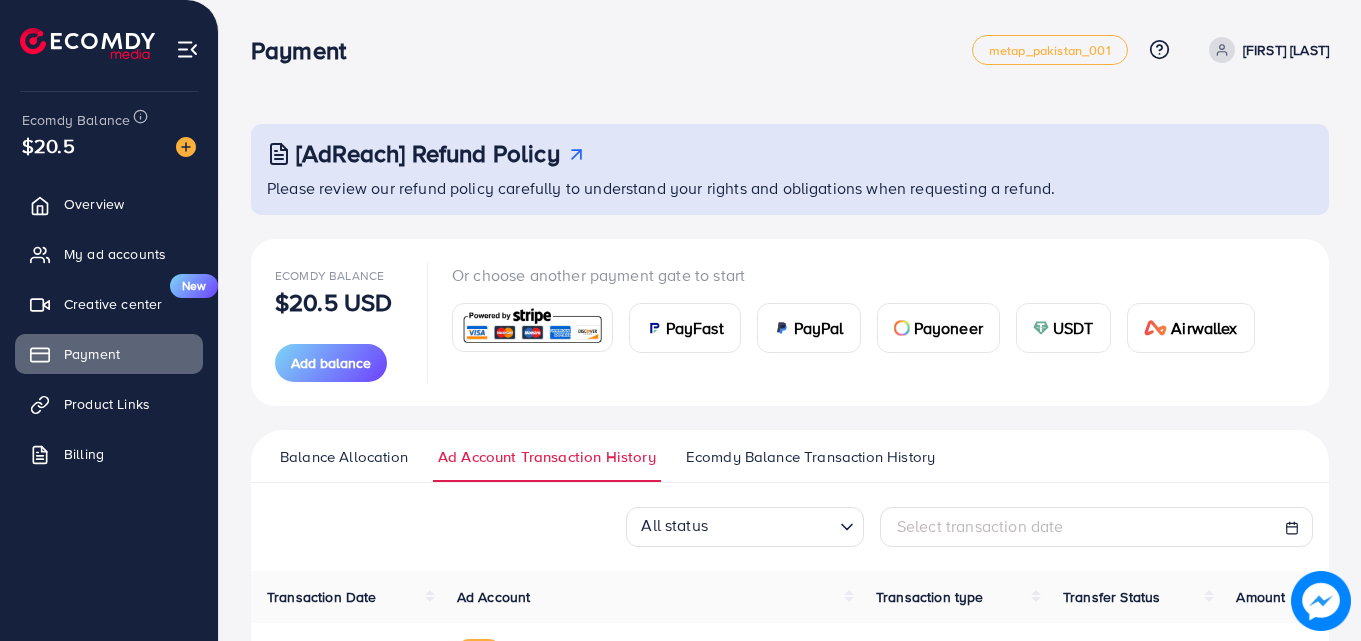click at bounding box center [532, 327] 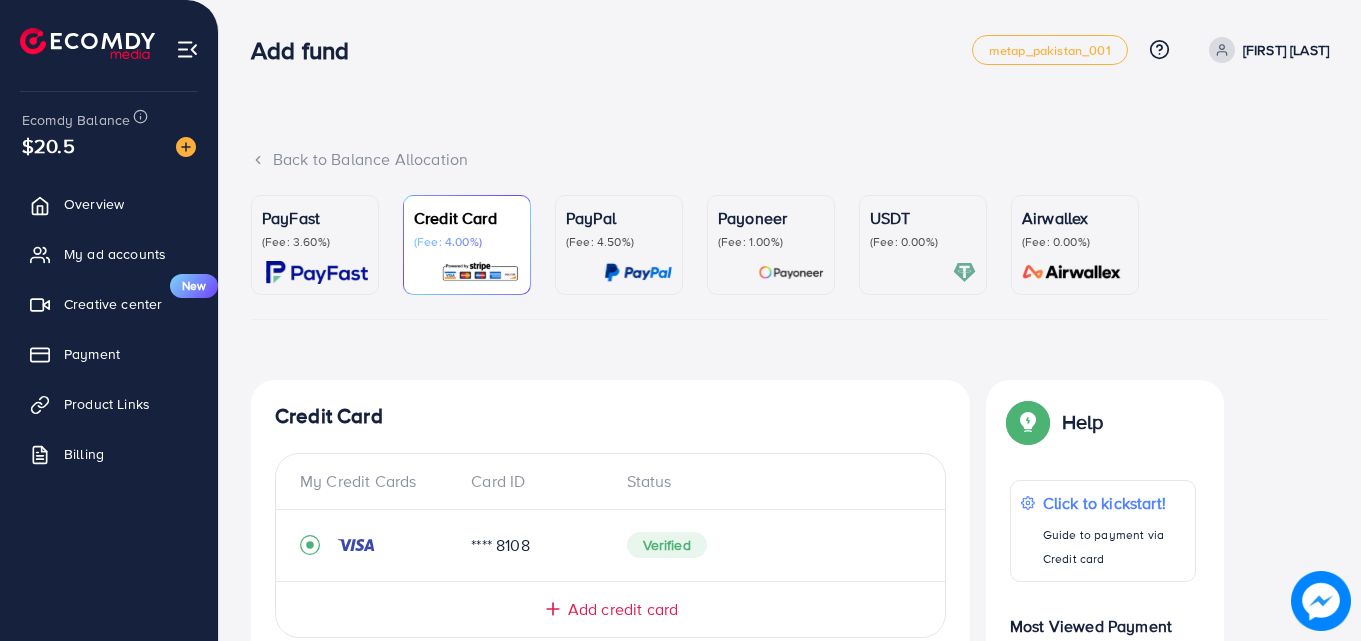 scroll, scrollTop: 565, scrollLeft: 0, axis: vertical 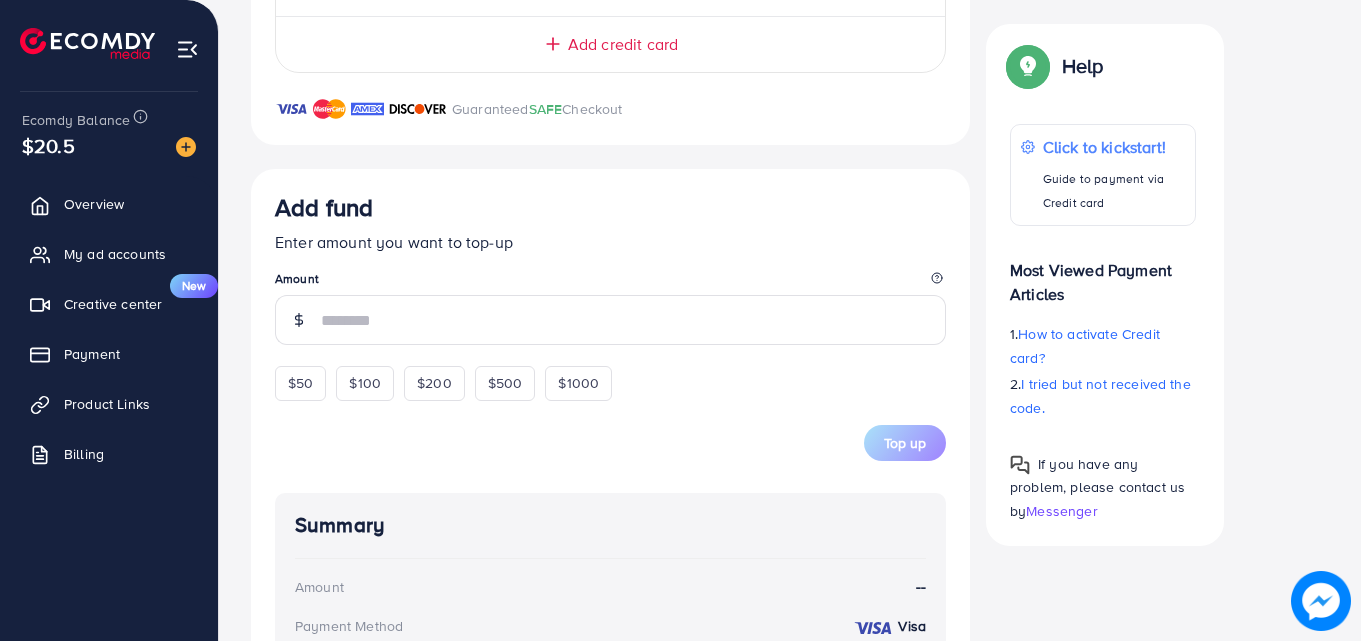 click on "Add credit card" at bounding box center [623, 44] 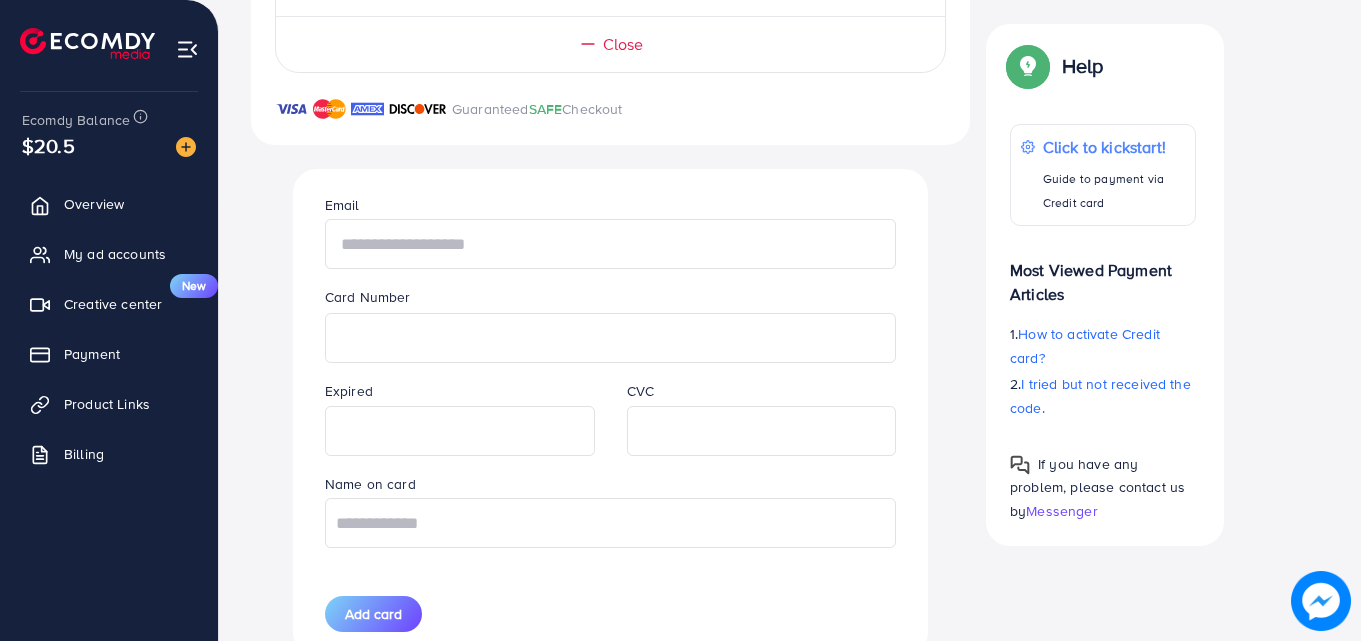 click at bounding box center (610, 244) 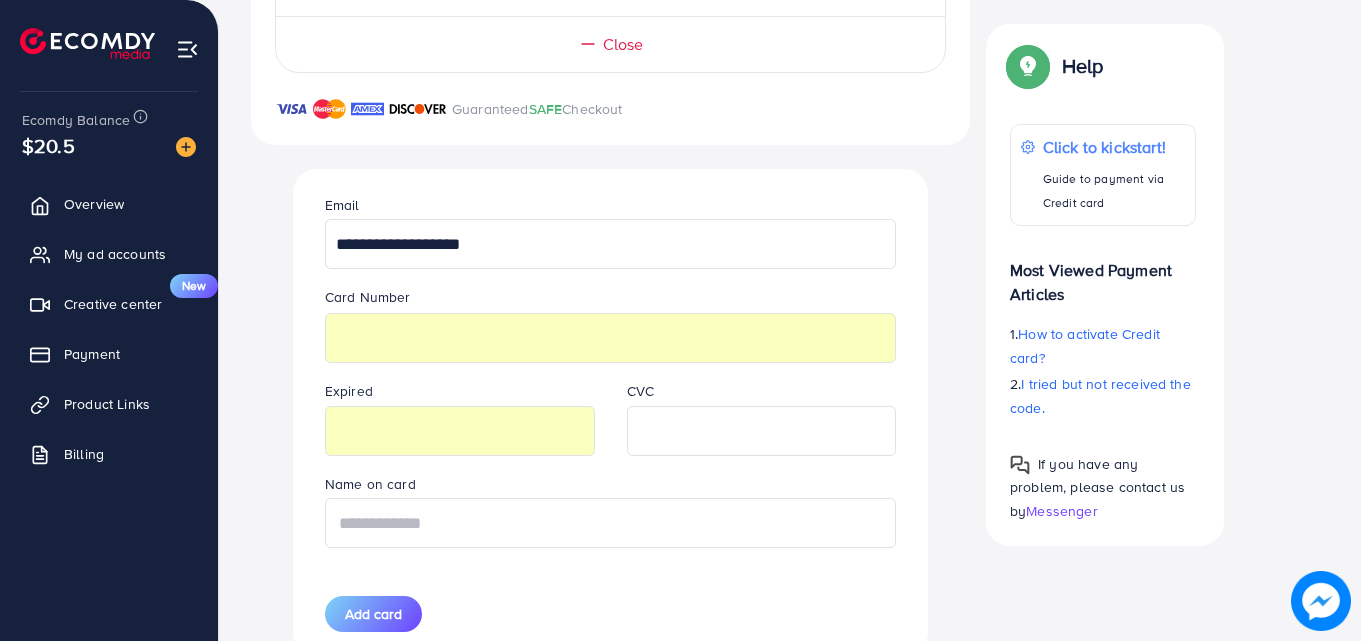 type on "********" 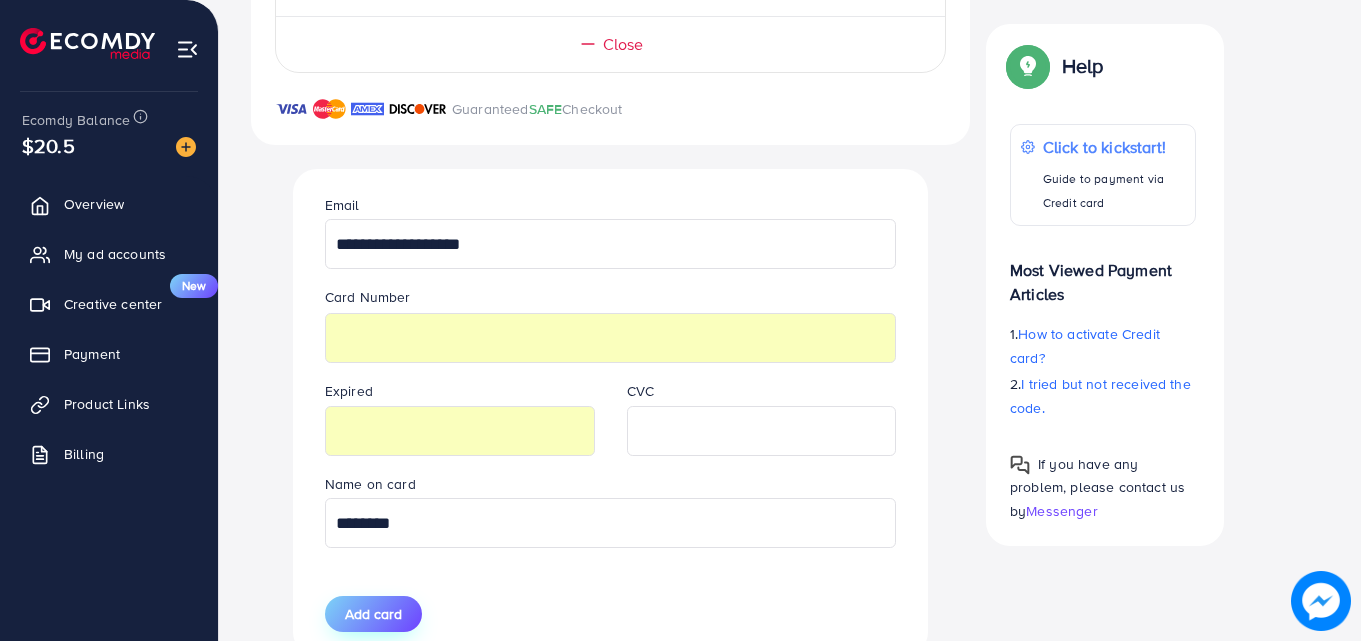 click on "Add card" at bounding box center [373, 614] 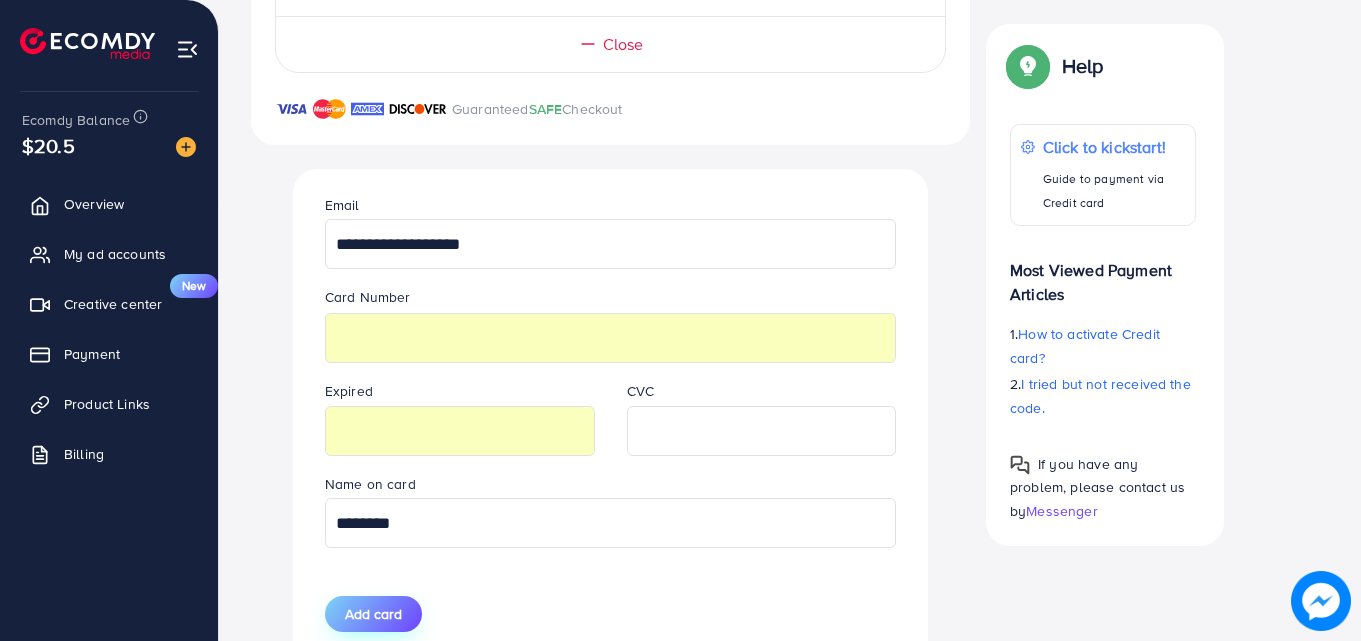 click on "Add card" at bounding box center [373, 614] 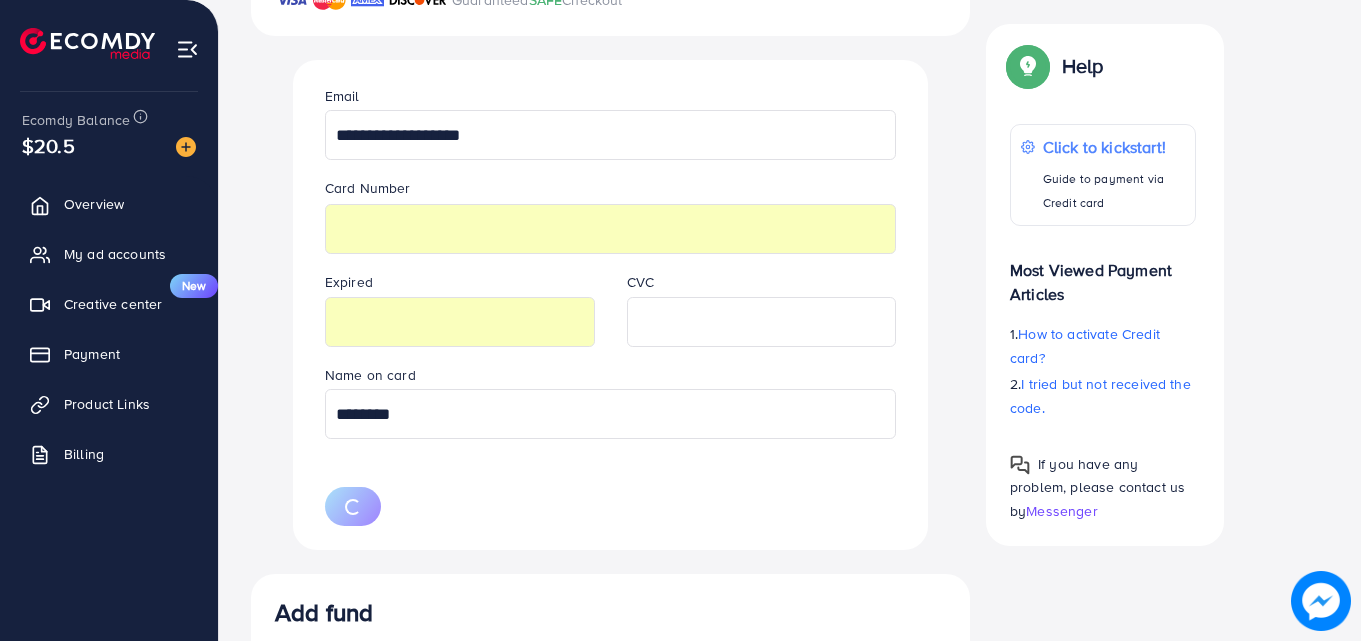 scroll, scrollTop: 680, scrollLeft: 0, axis: vertical 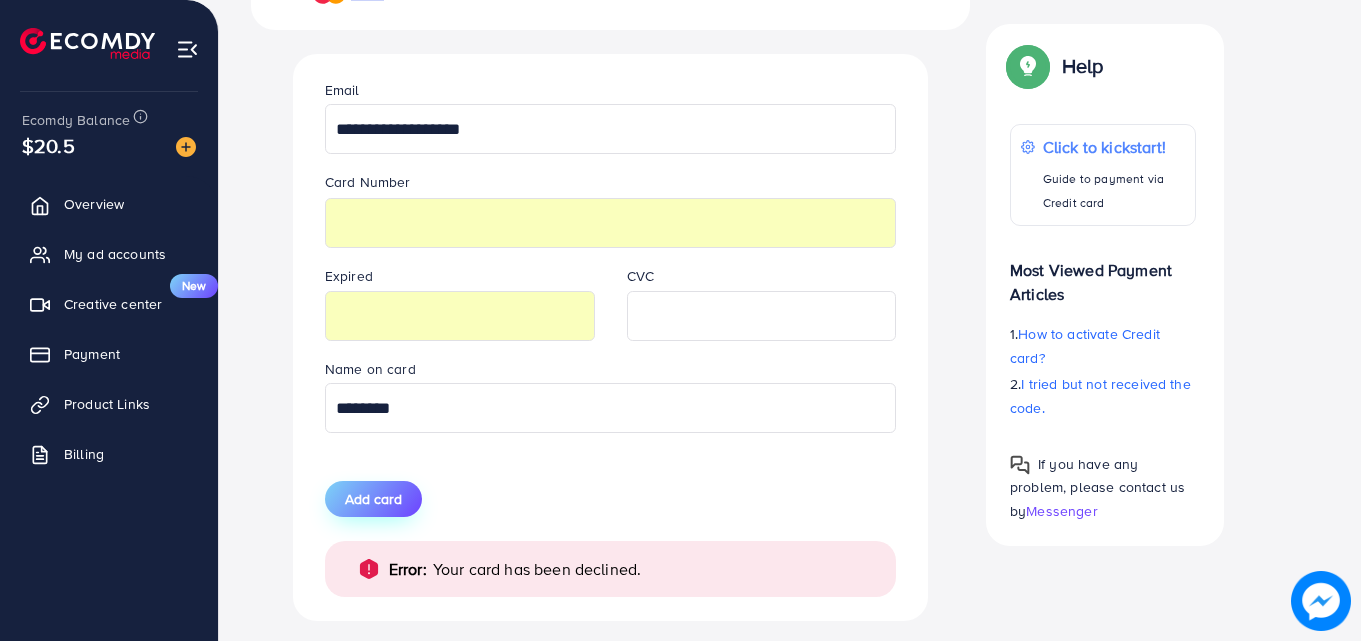 click on "Add card" at bounding box center (373, 499) 